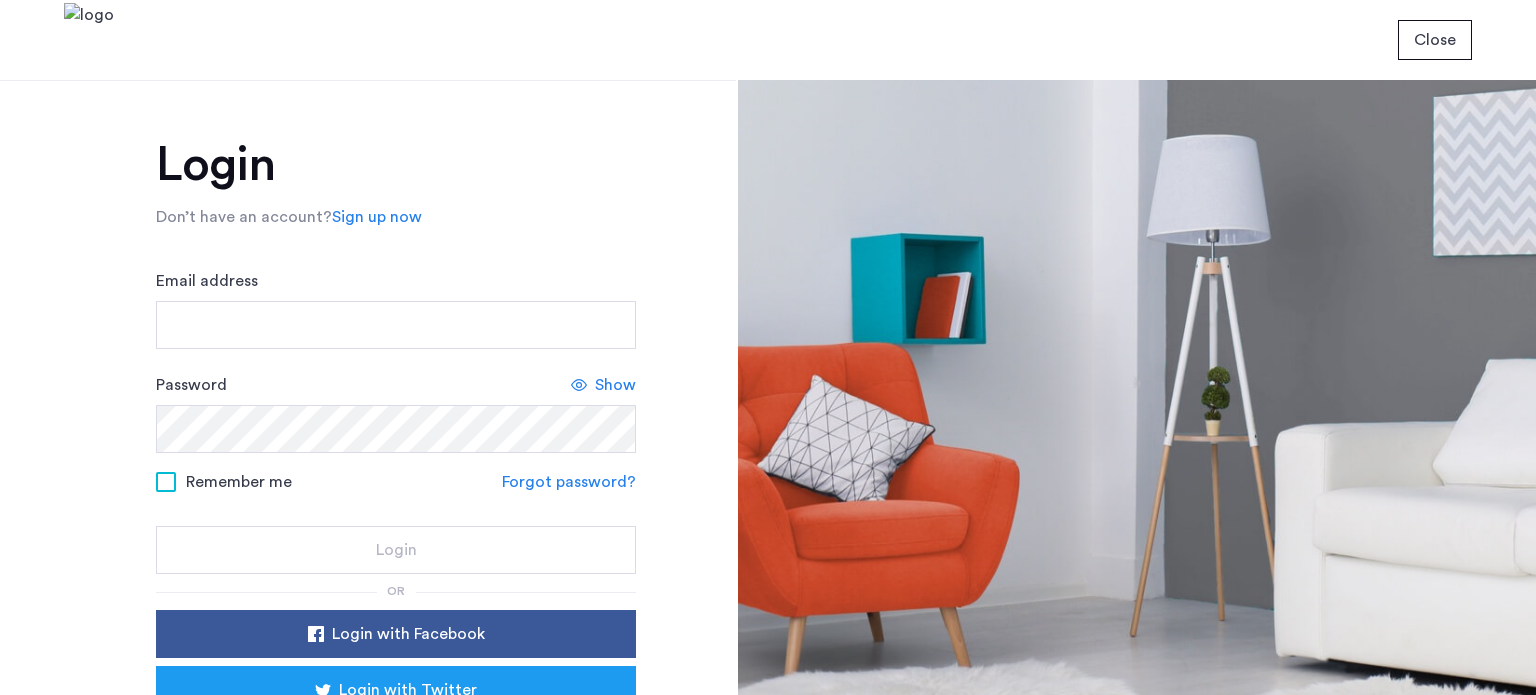 scroll, scrollTop: 0, scrollLeft: 0, axis: both 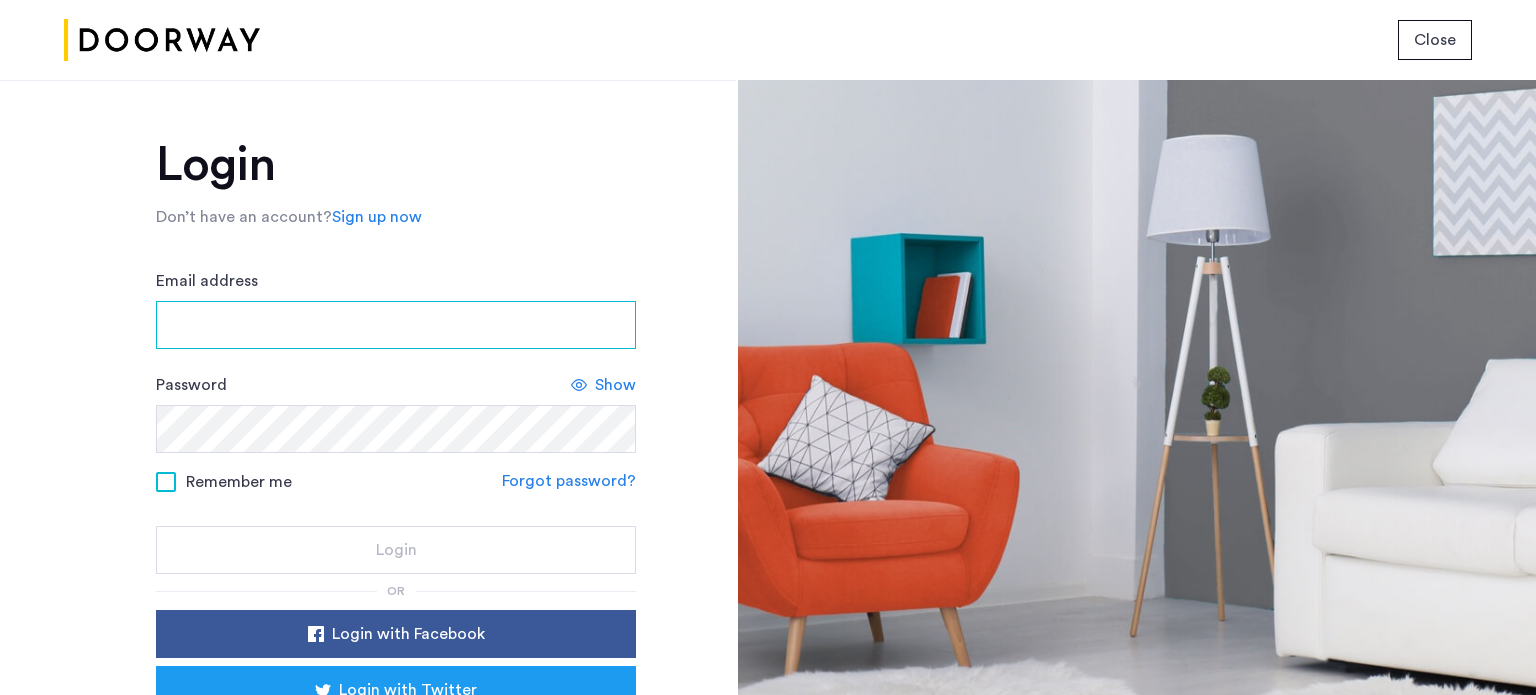 click on "Email address" at bounding box center (396, 325) 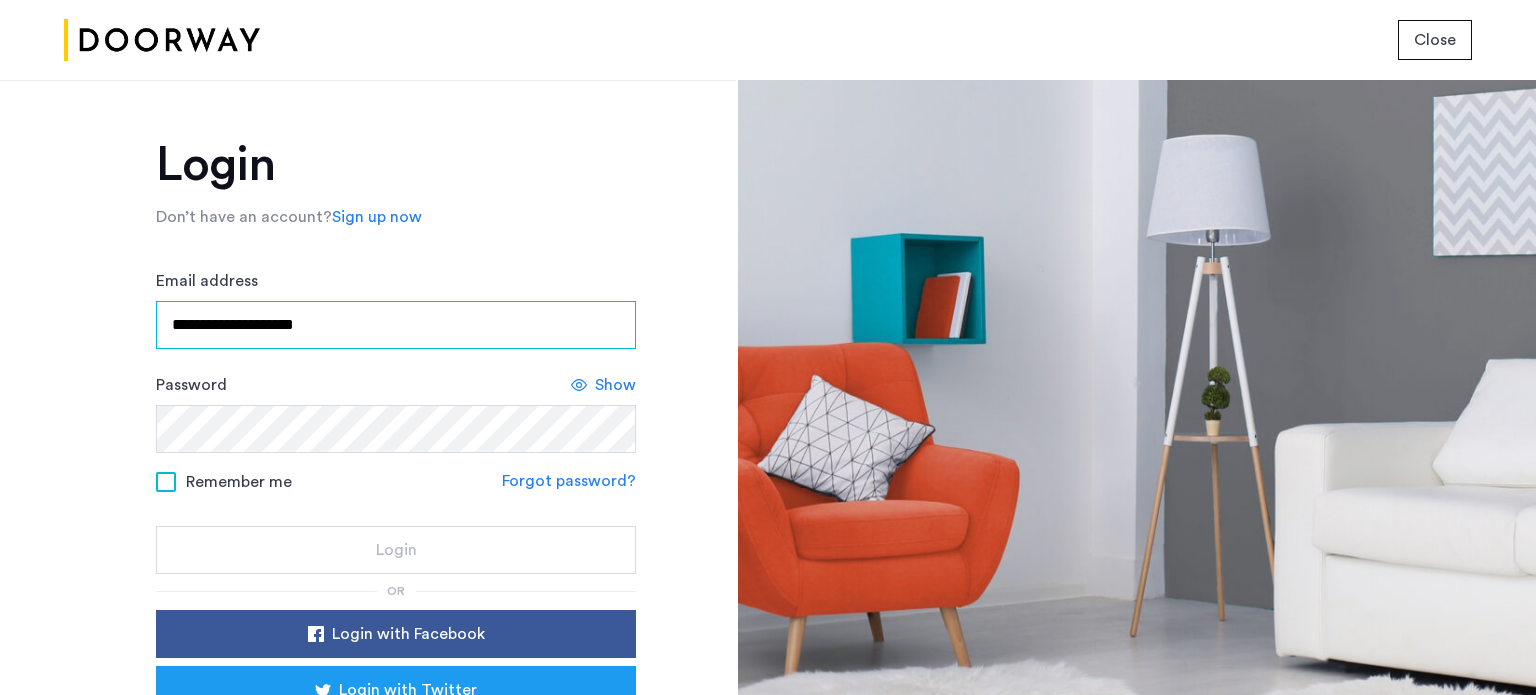 type on "**********" 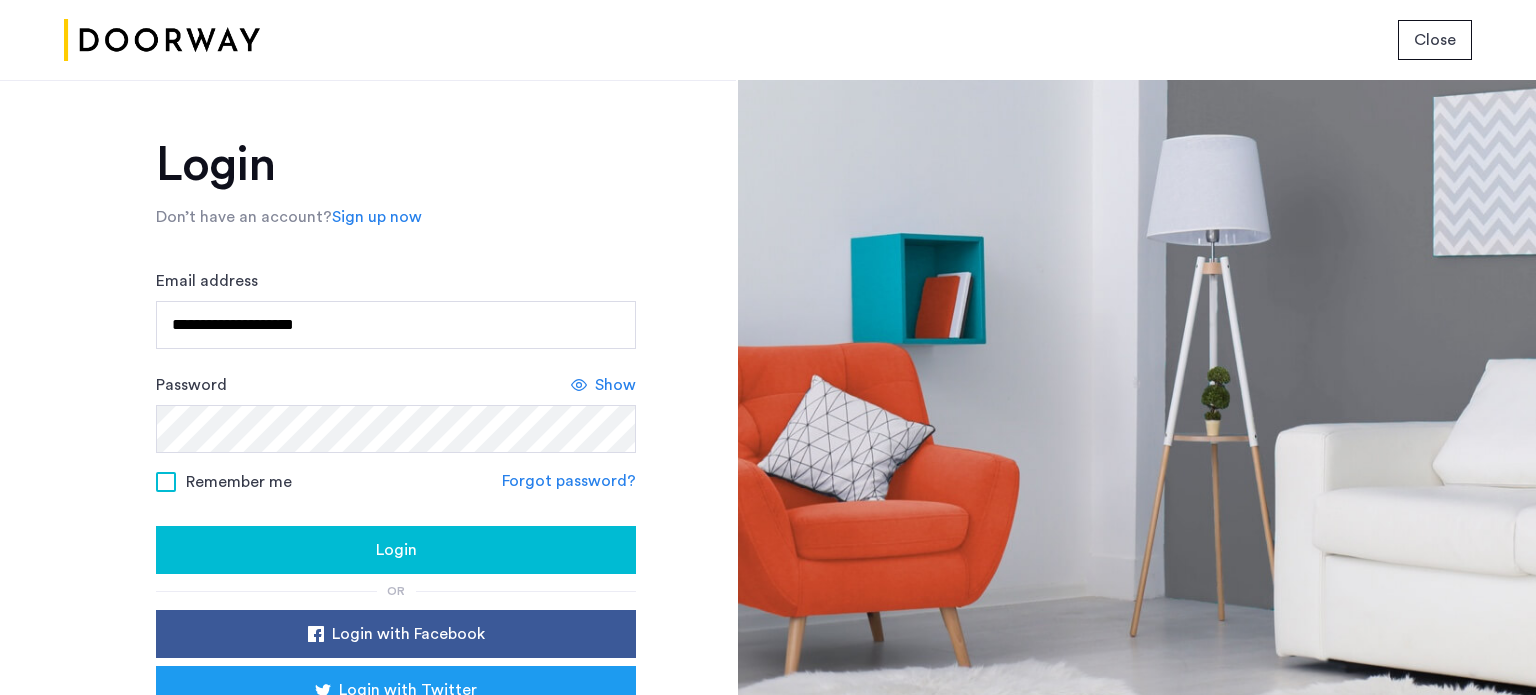 click on "Login" 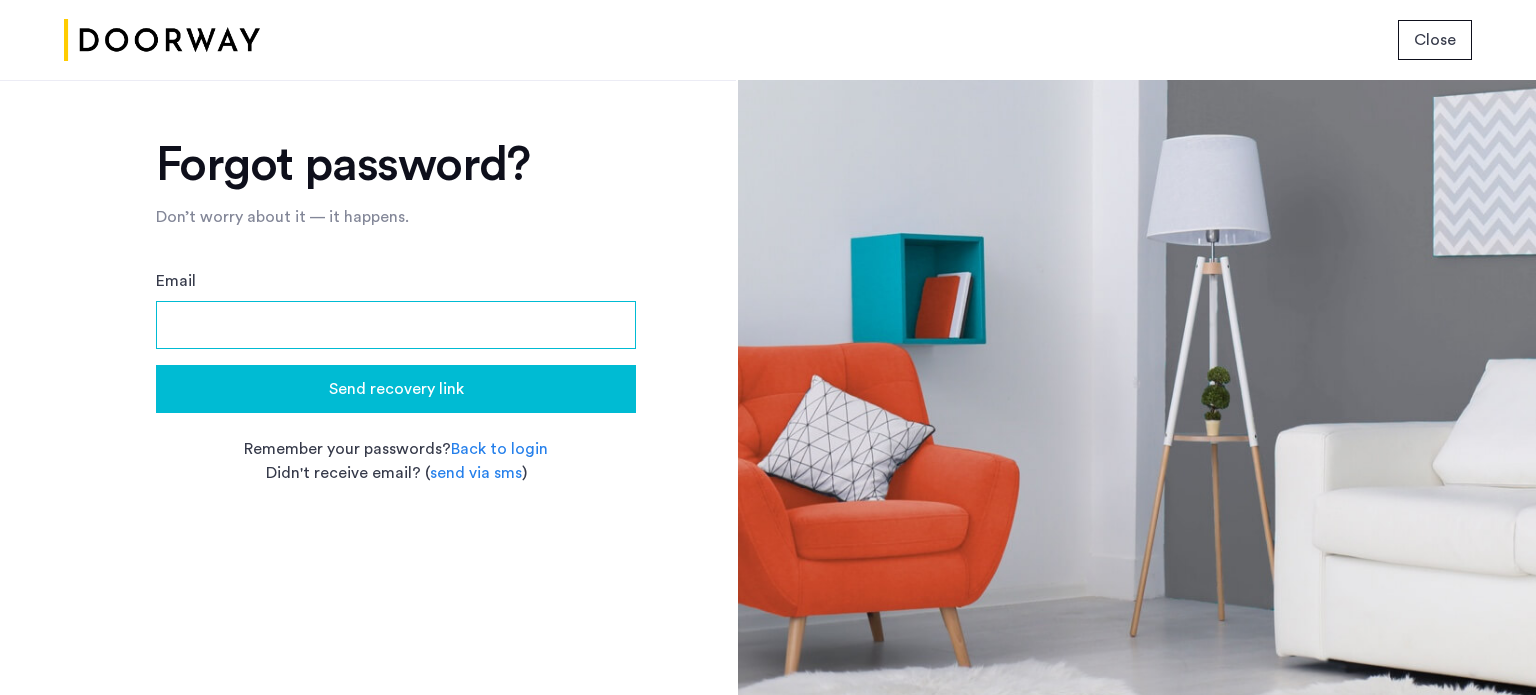 click on "Email" at bounding box center (396, 325) 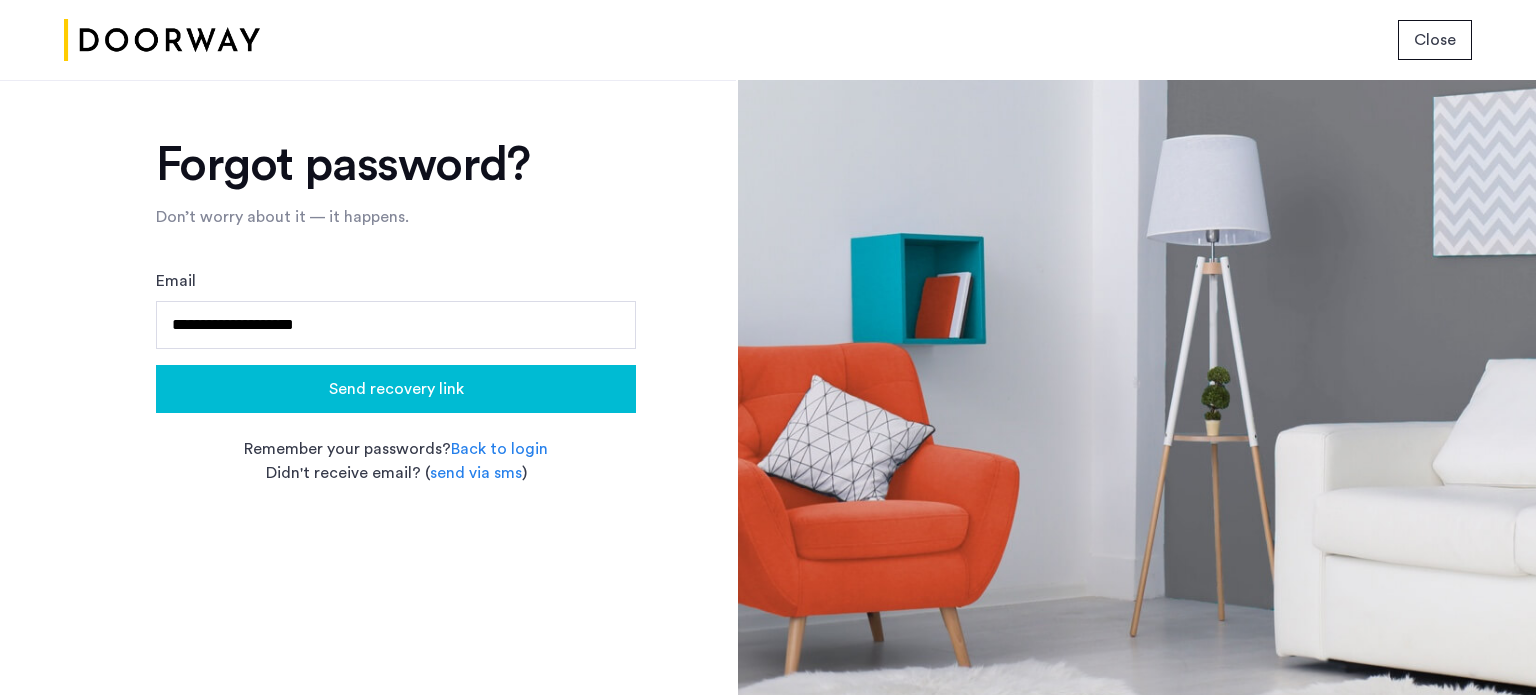 click on "Send recovery link" 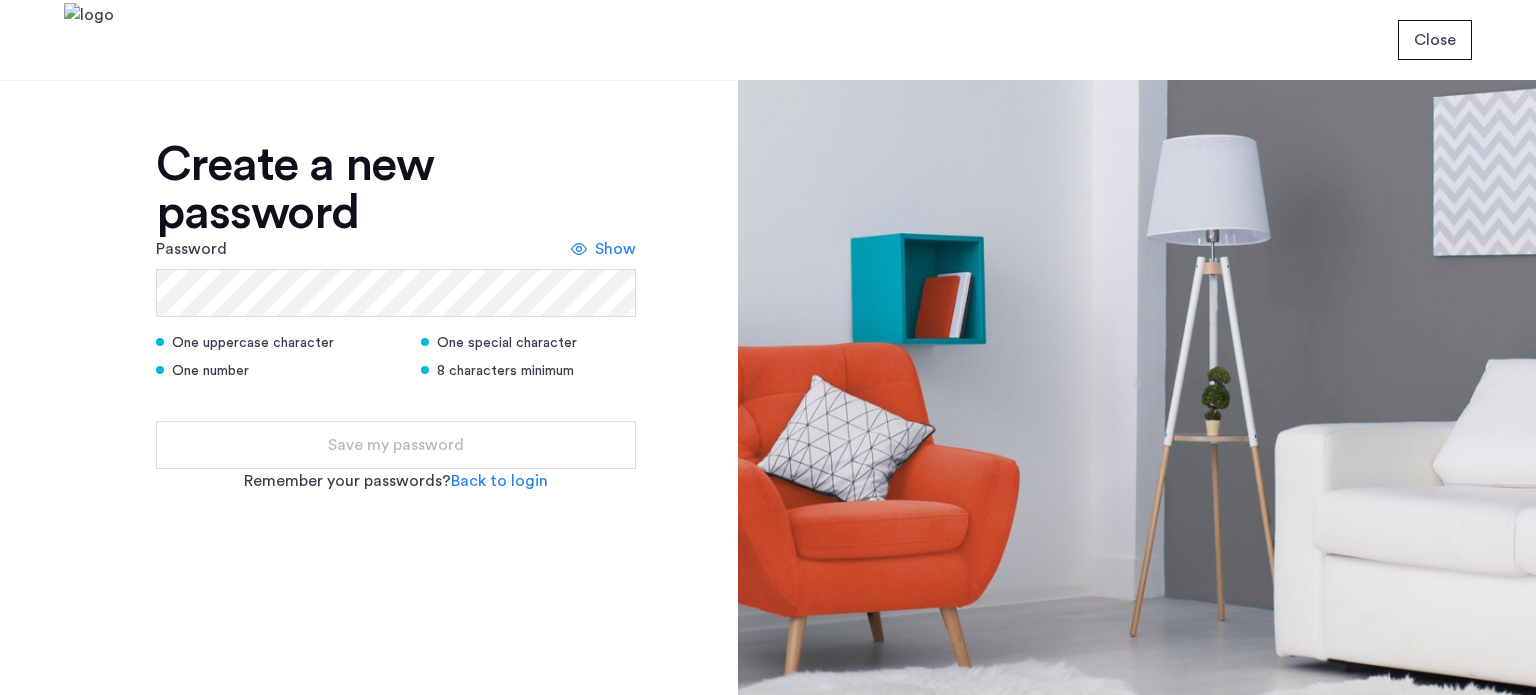 scroll, scrollTop: 0, scrollLeft: 0, axis: both 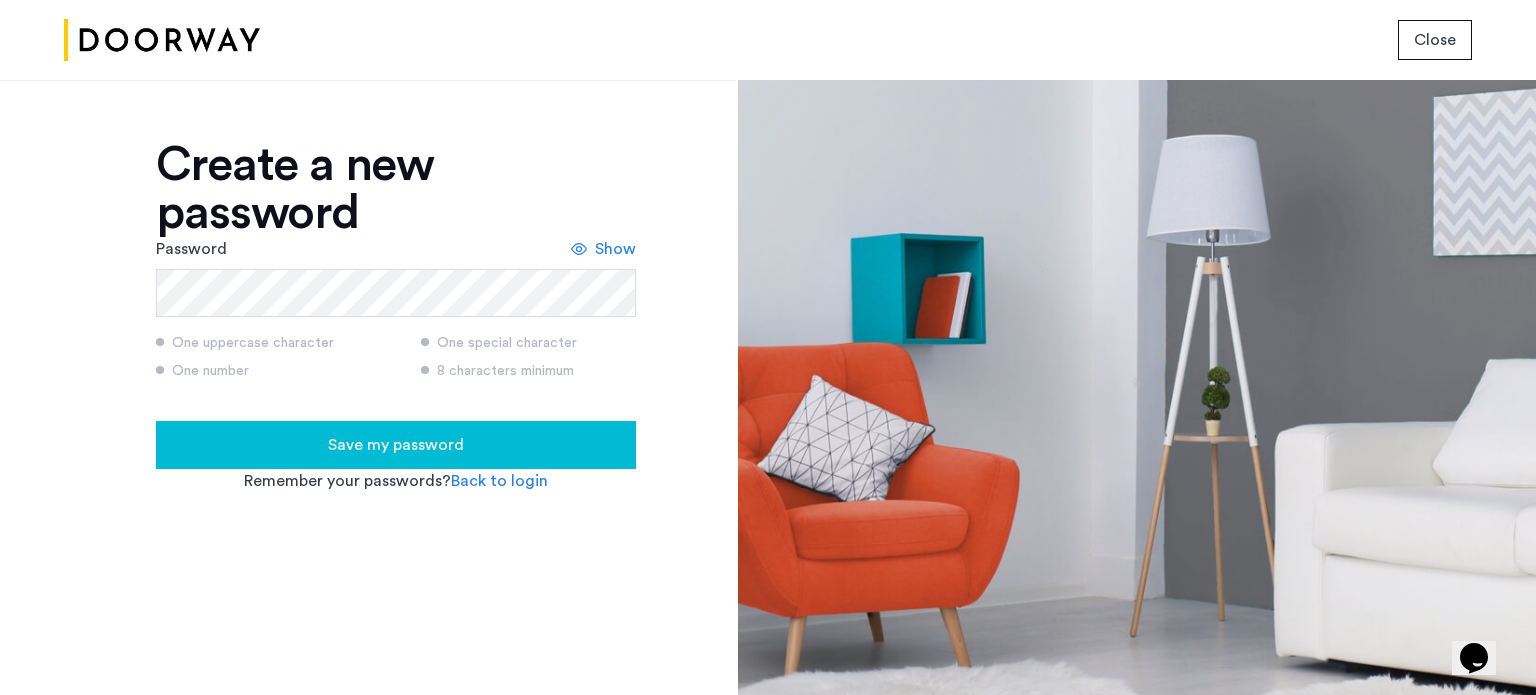 click on "Show" 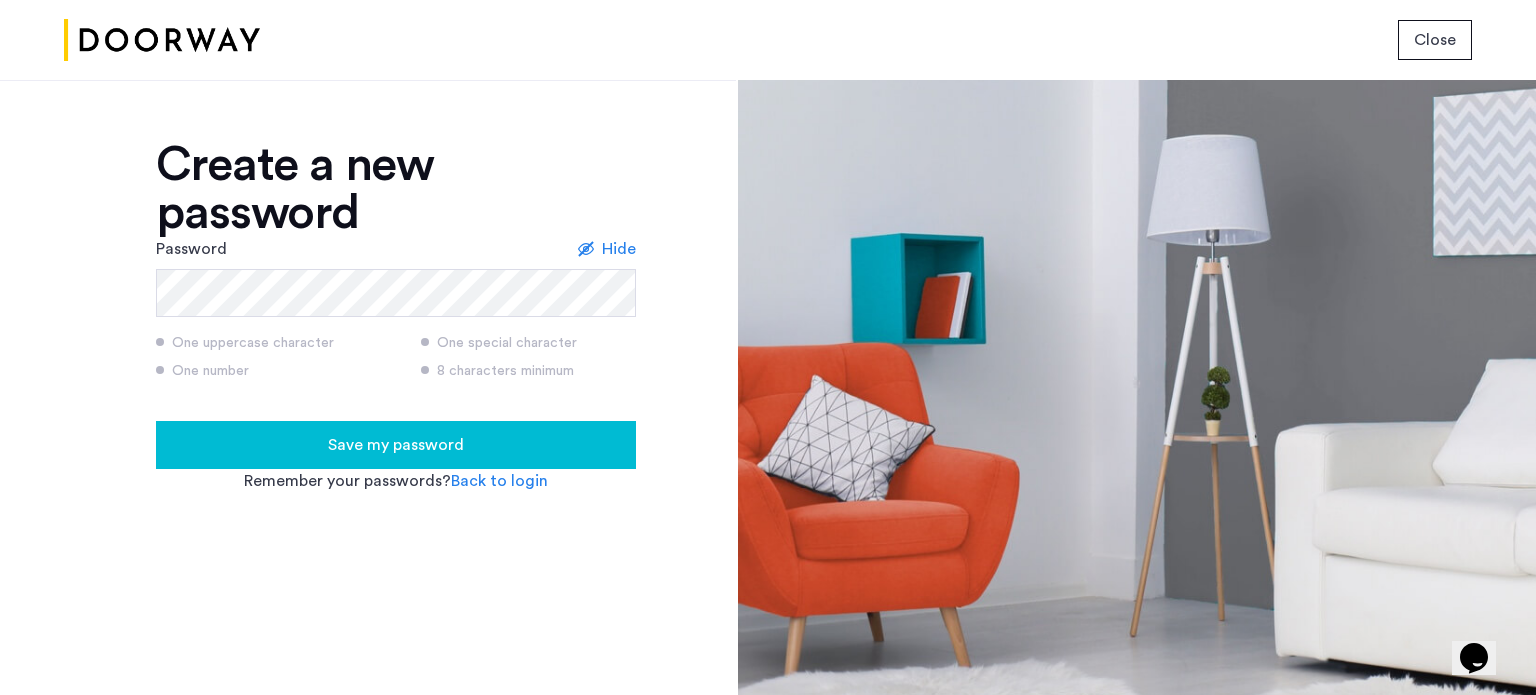 click on "Save my password" 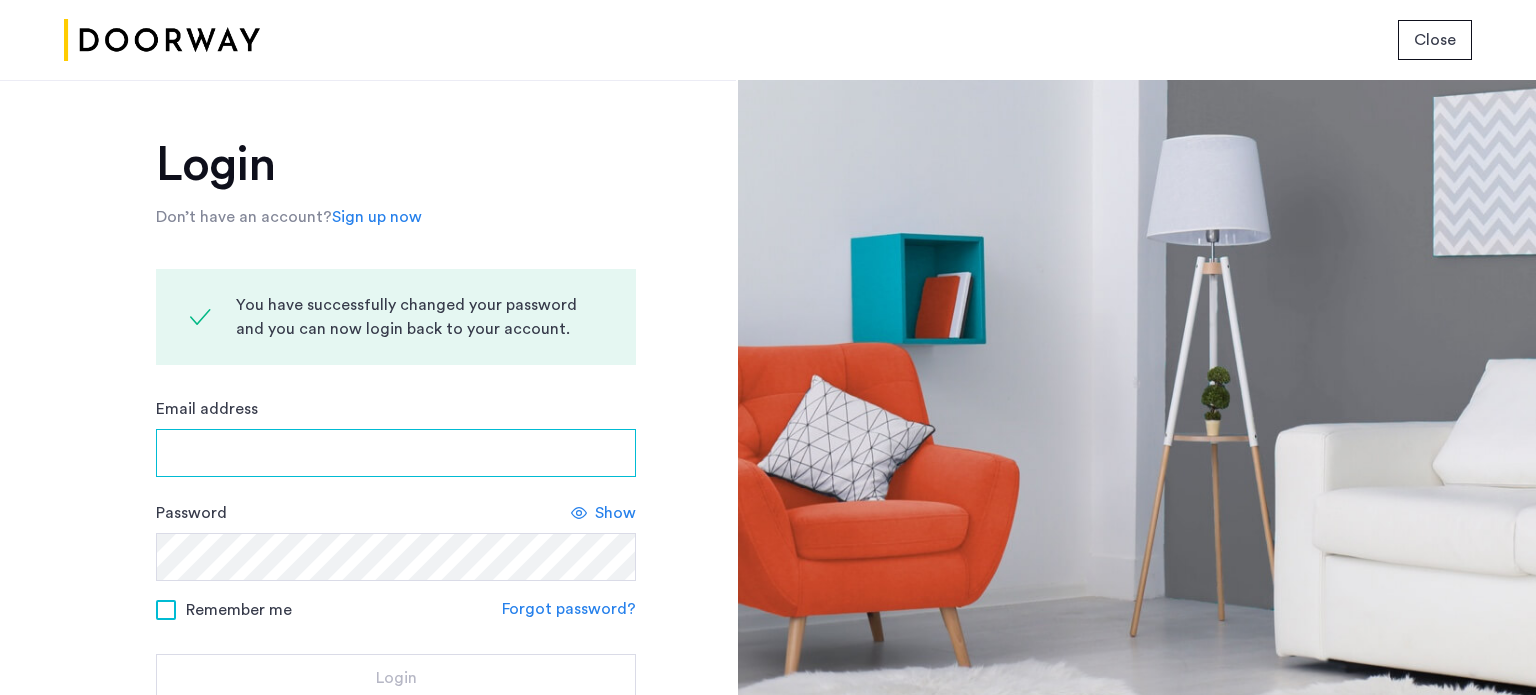 click on "Email address" at bounding box center (396, 453) 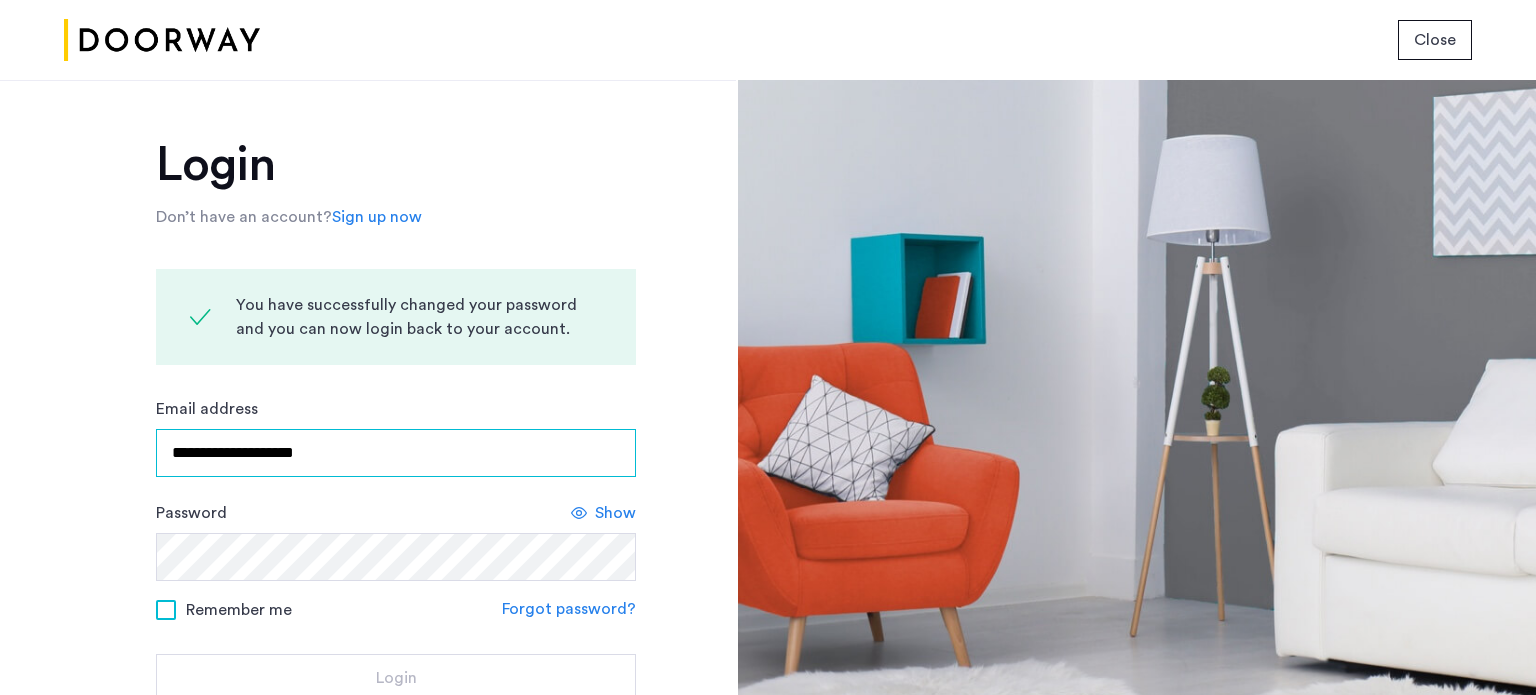 type on "**********" 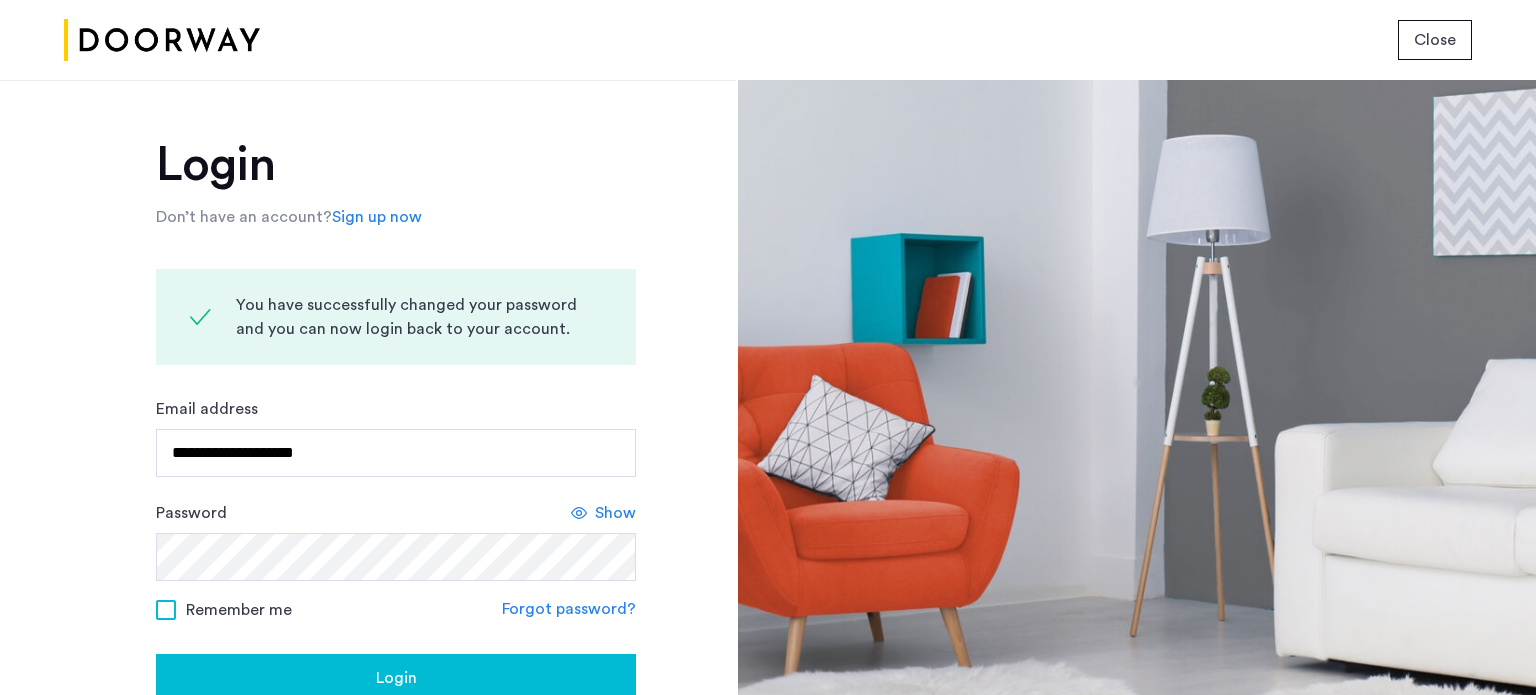 click on "Remember me" 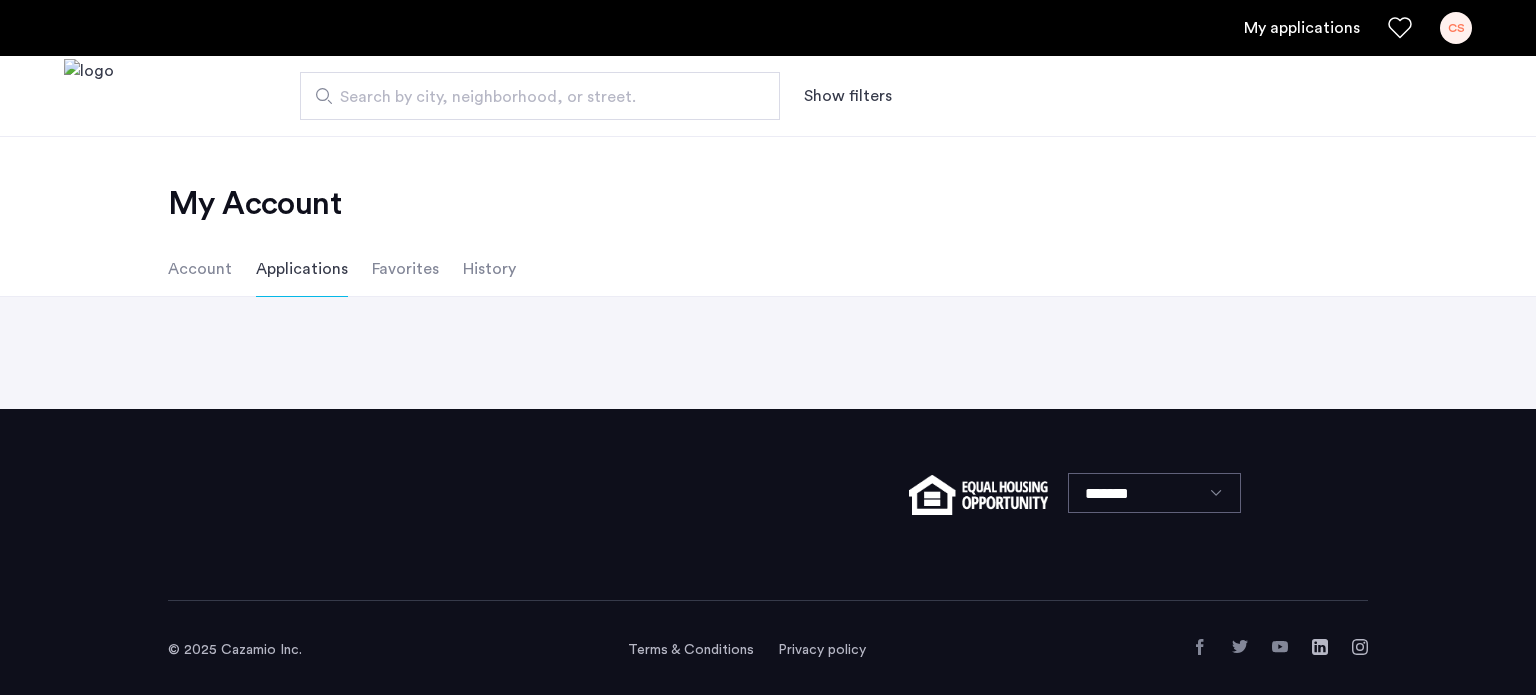 scroll, scrollTop: 0, scrollLeft: 0, axis: both 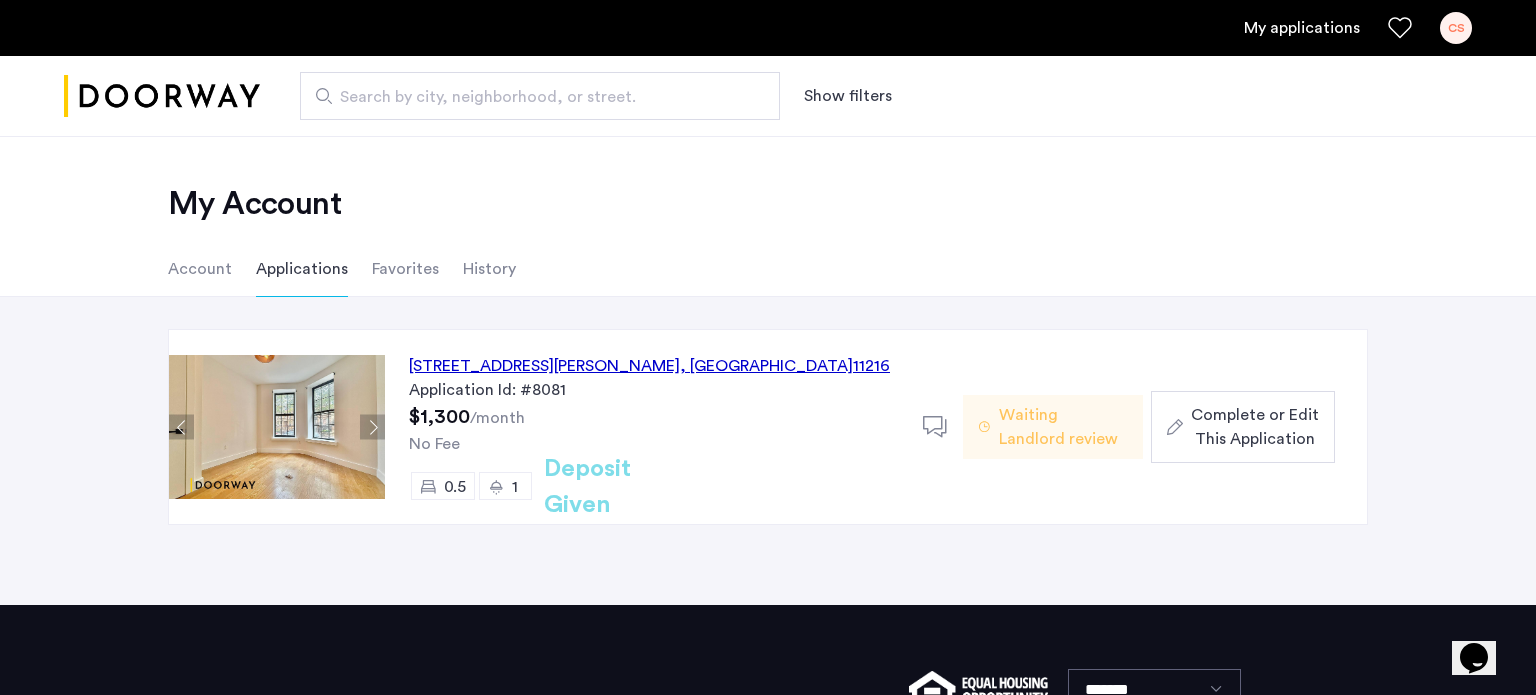 click on "Complete or Edit This Application" 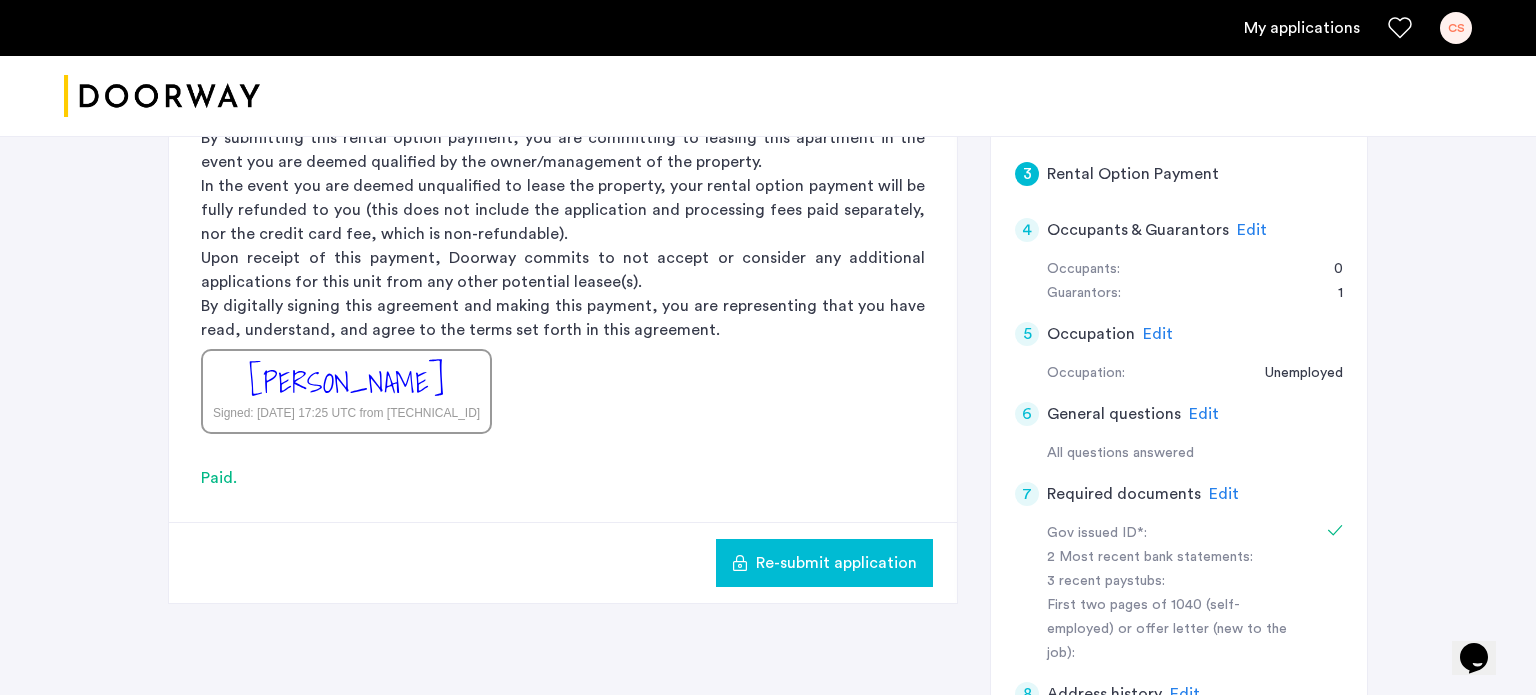 scroll, scrollTop: 532, scrollLeft: 0, axis: vertical 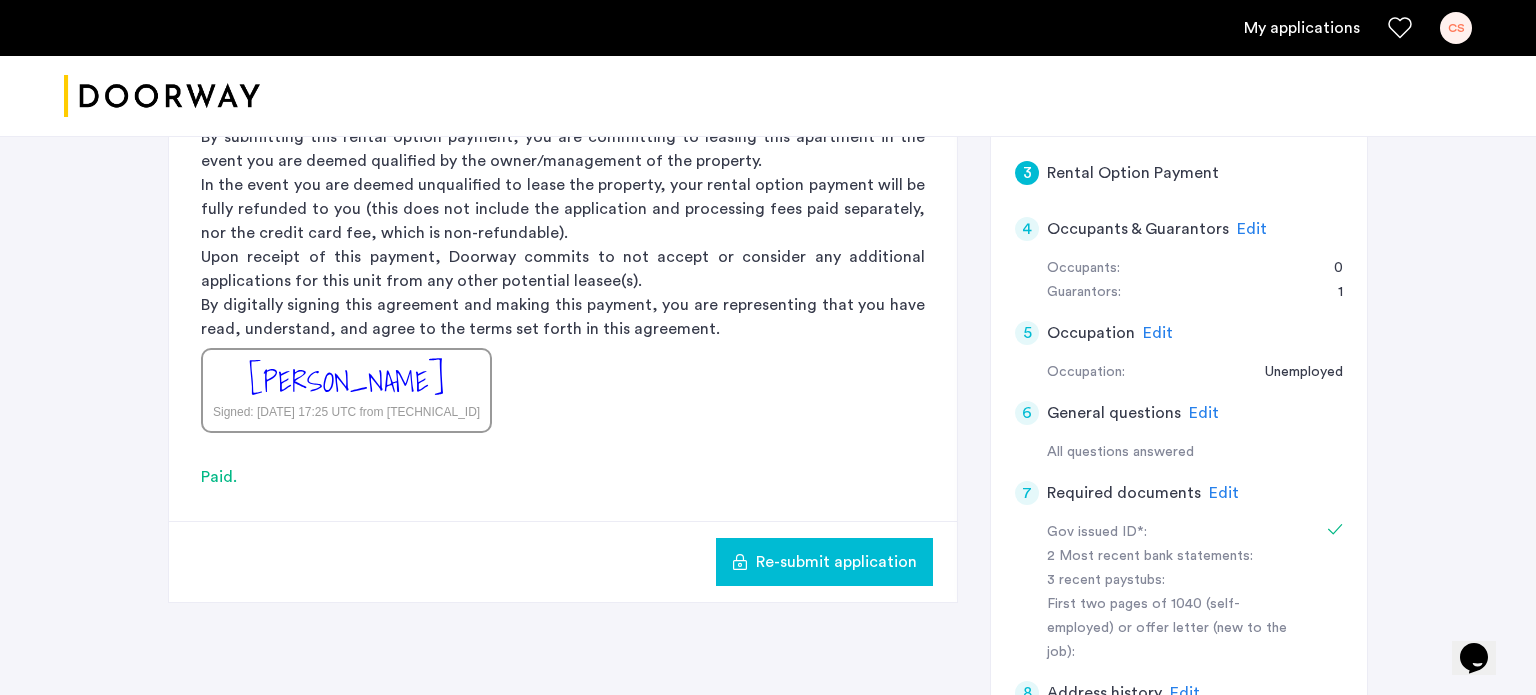 click on "Edit" 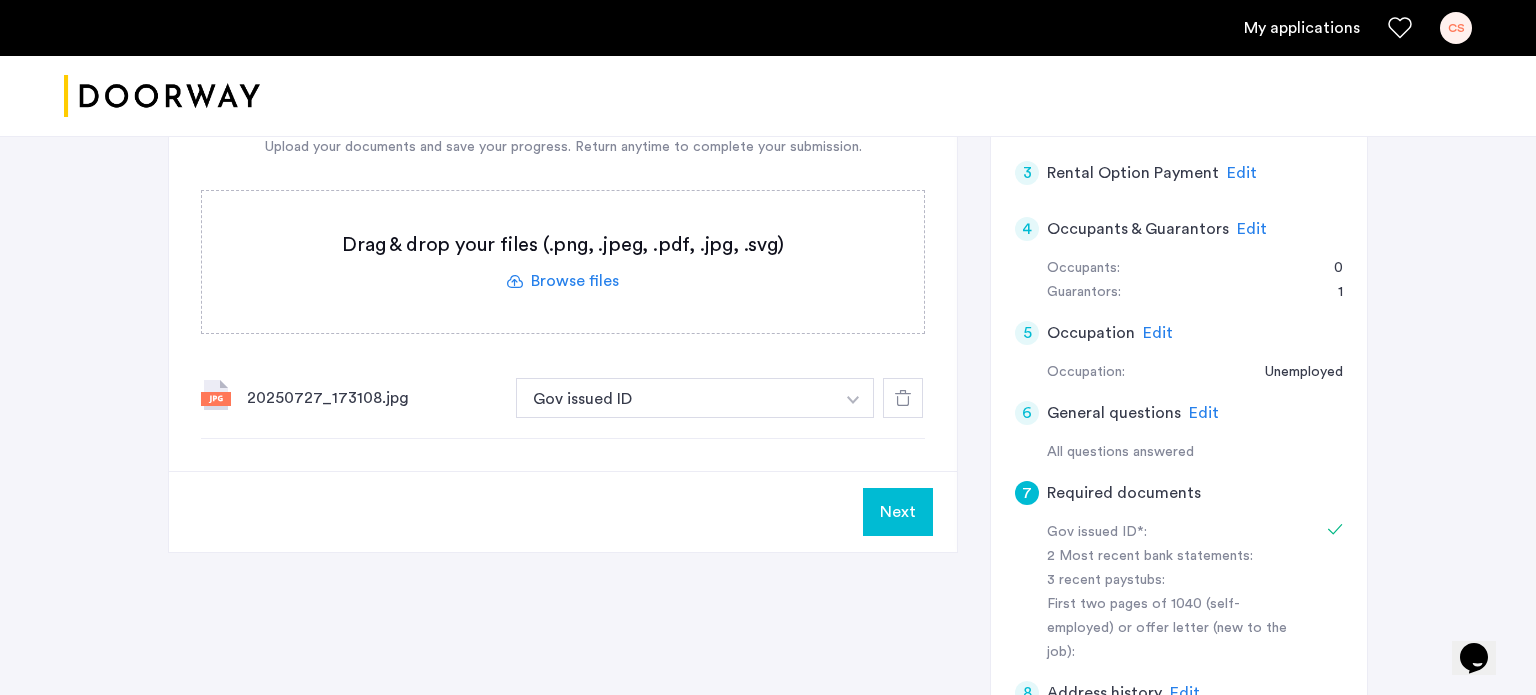 click 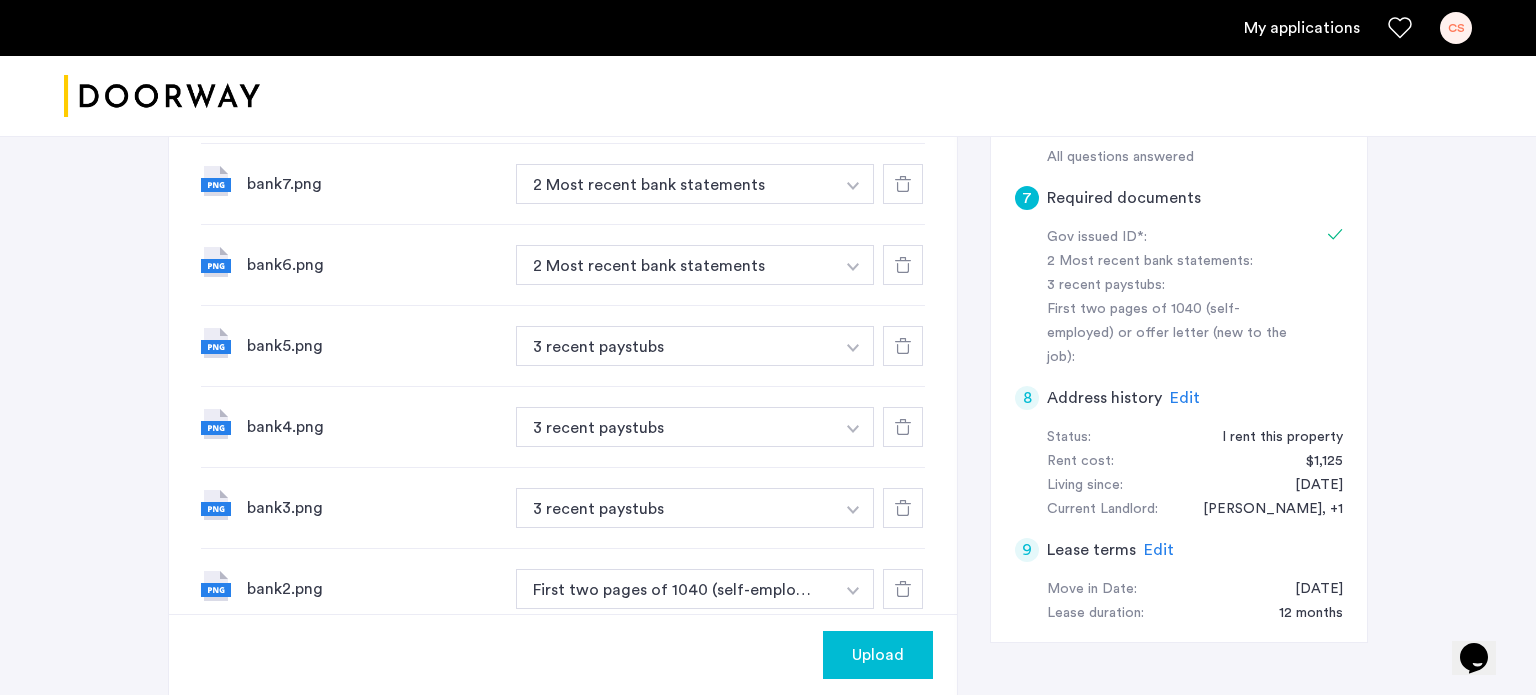 scroll, scrollTop: 824, scrollLeft: 0, axis: vertical 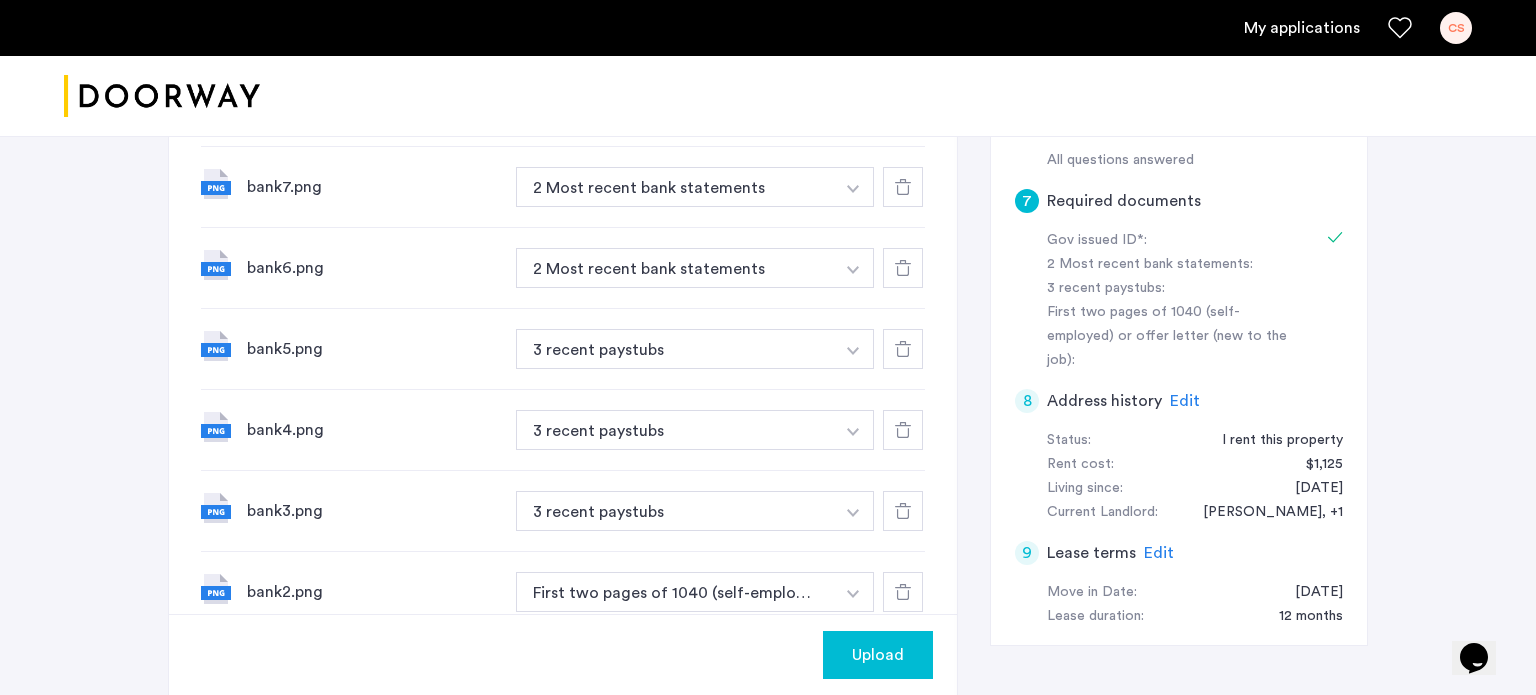 click on "bank5.png 3 recent paystubs + 3 recent paystubs" 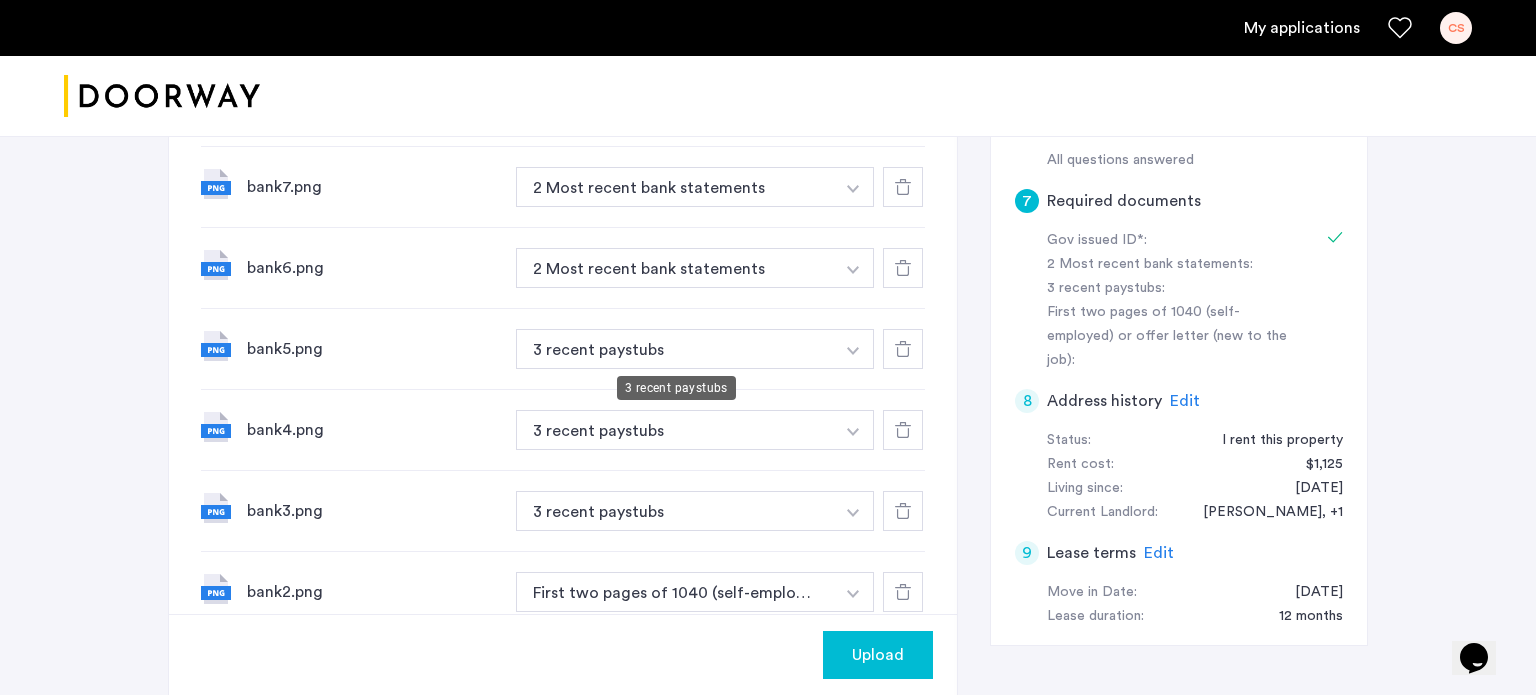 click on "3 recent paystubs" at bounding box center [675, 349] 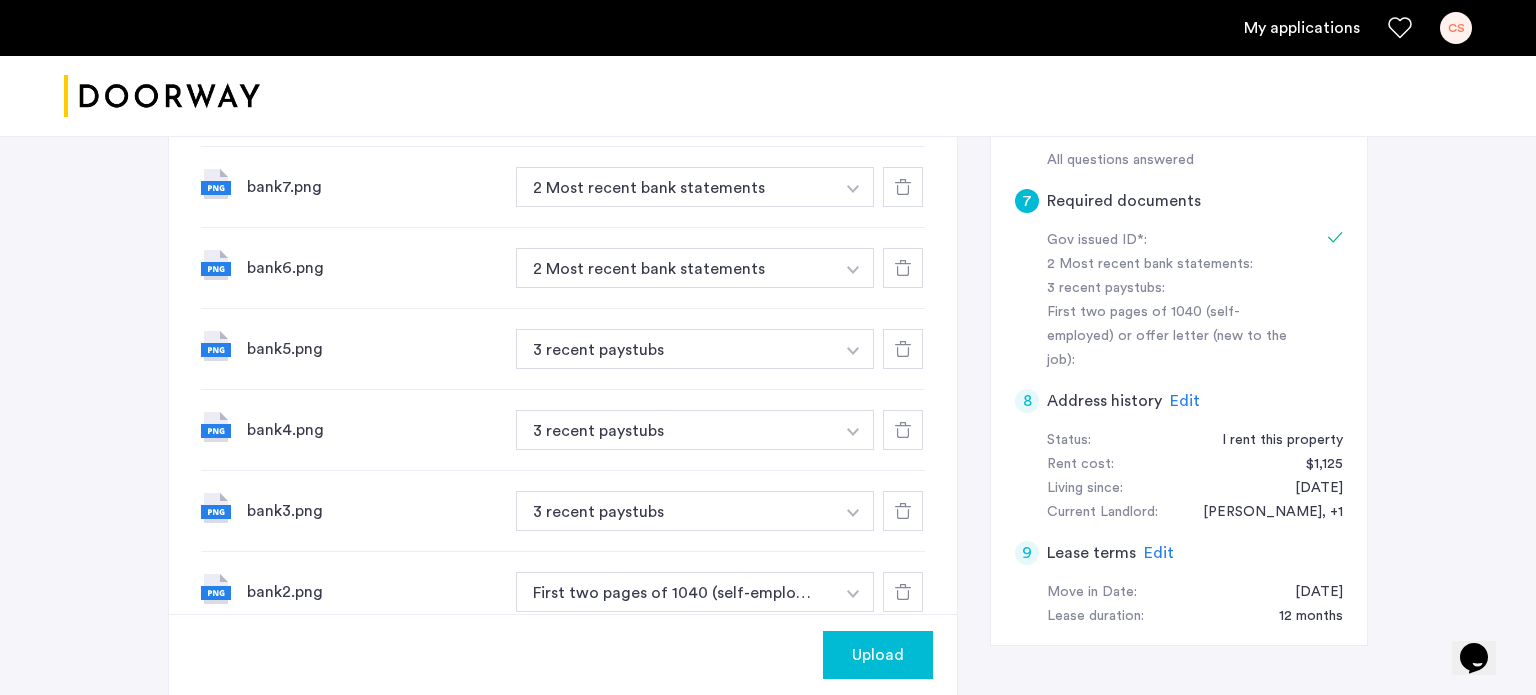 click on "3 recent paystubs" at bounding box center (675, 349) 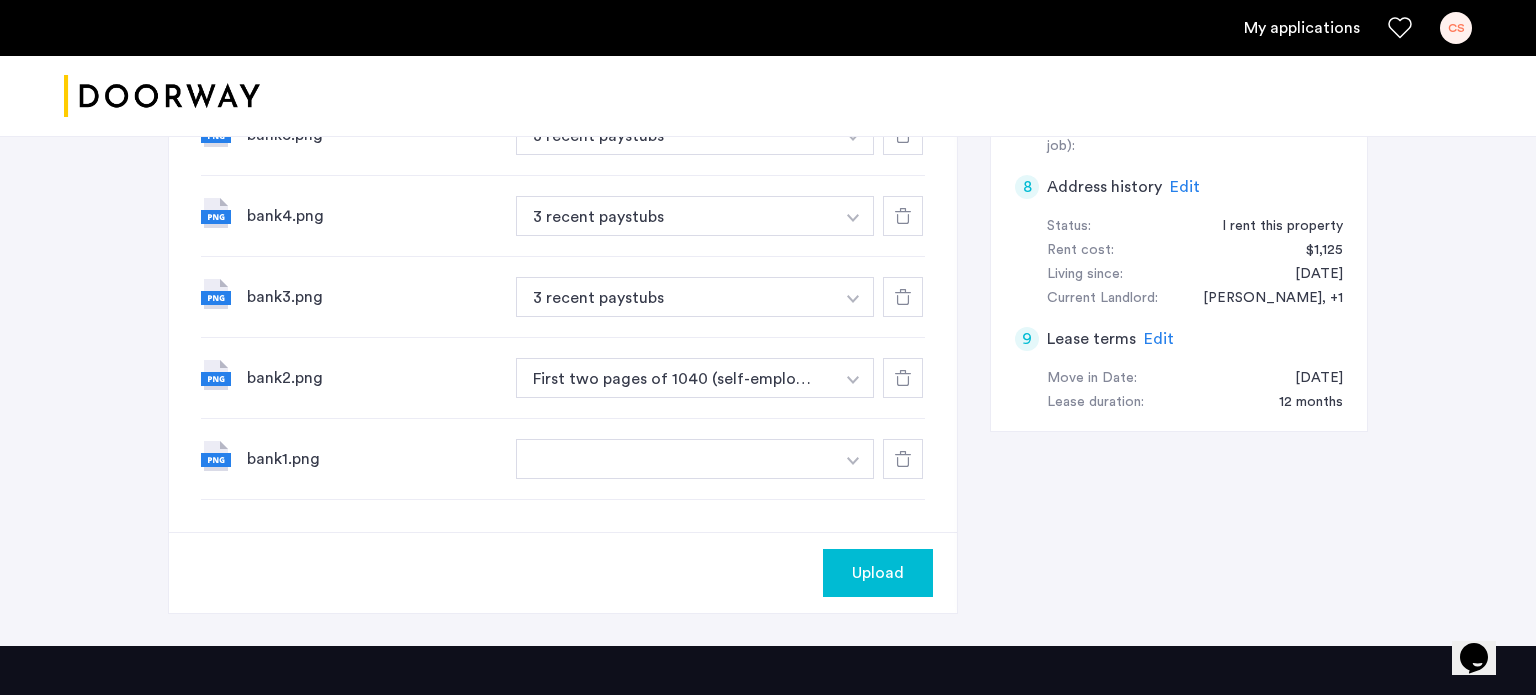 scroll, scrollTop: 1040, scrollLeft: 0, axis: vertical 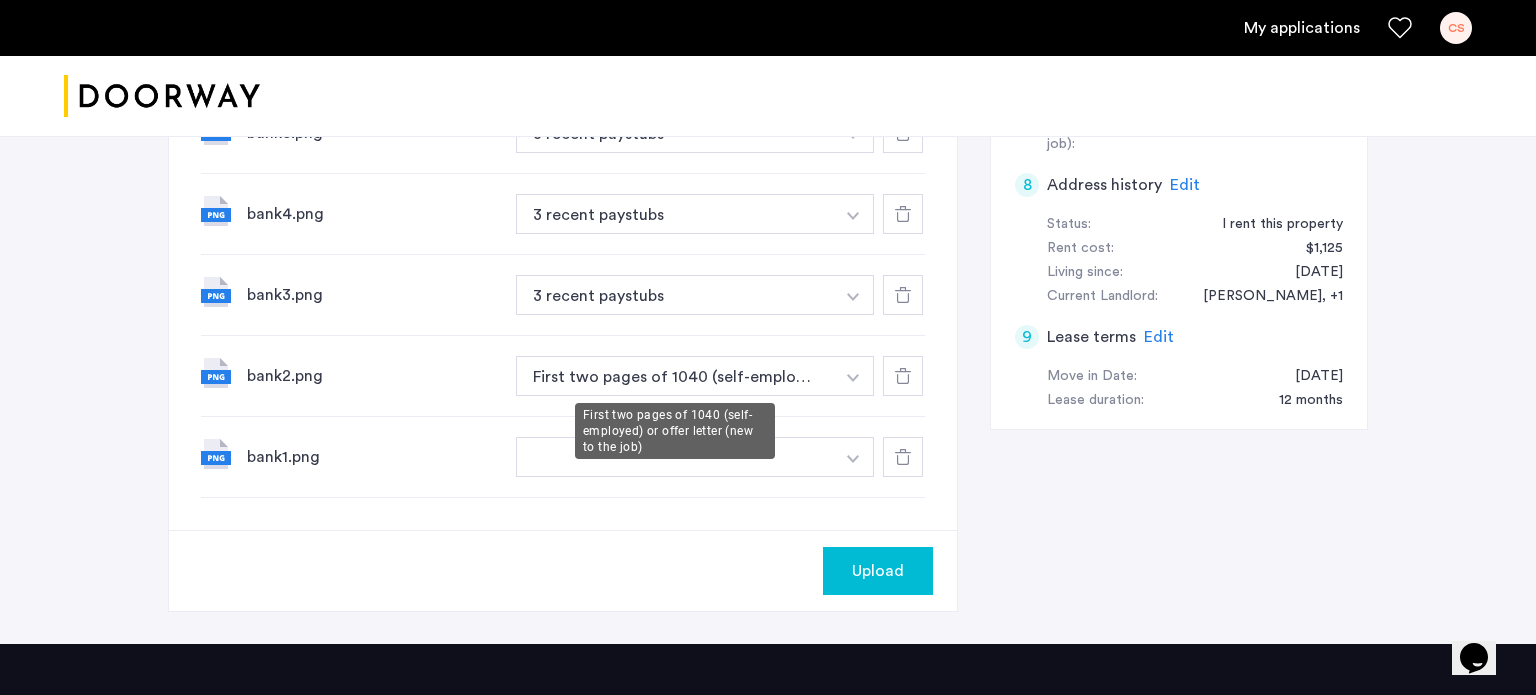 click on "First two pages of 1040 (self-employed) or offer letter (new to the job)" at bounding box center (675, 376) 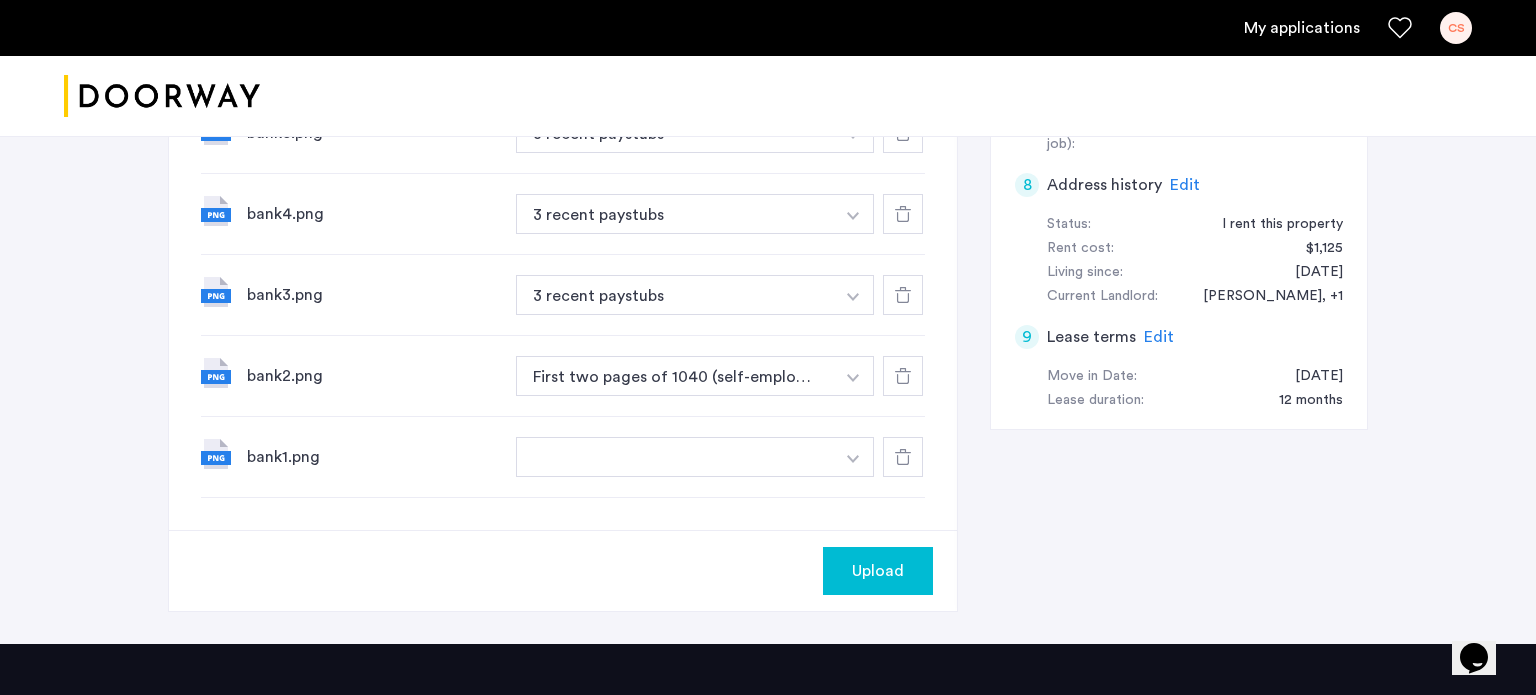 click at bounding box center (853, -110) 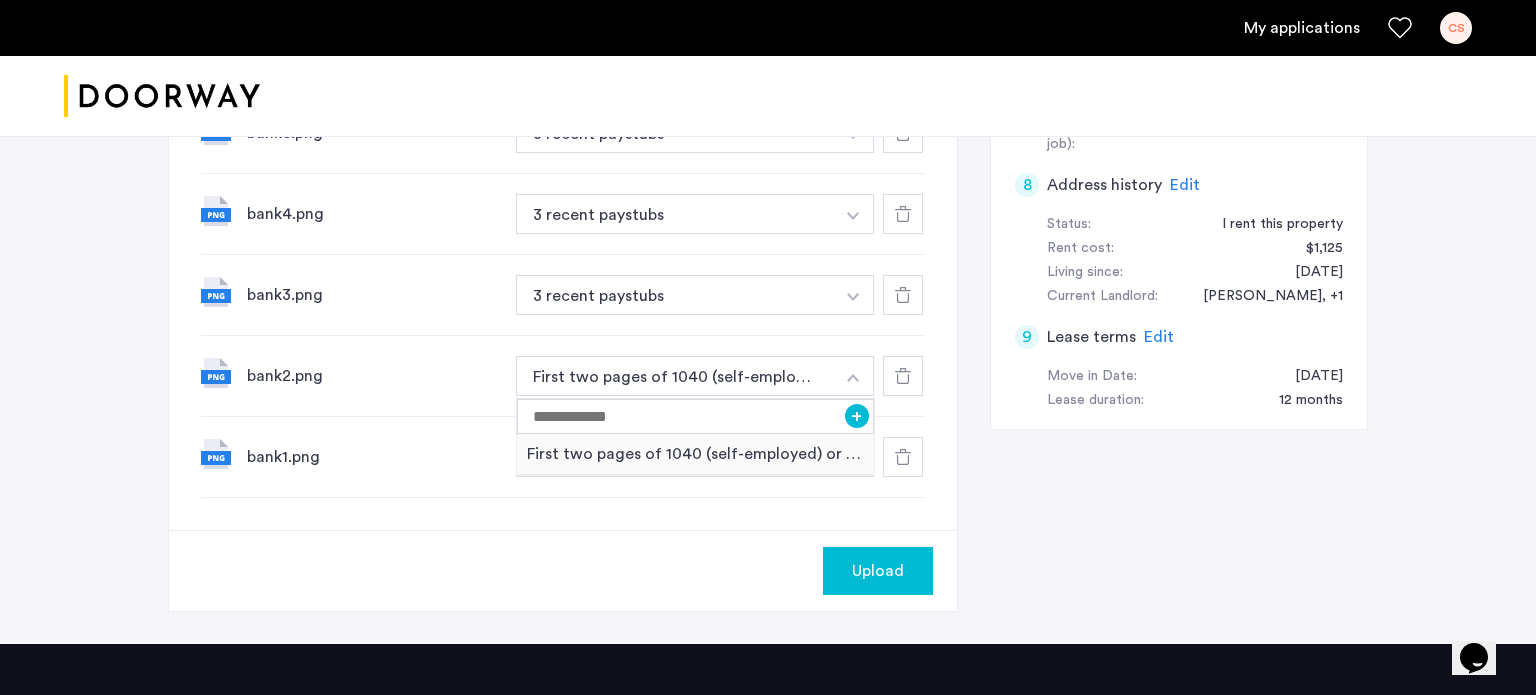 click at bounding box center (853, 376) 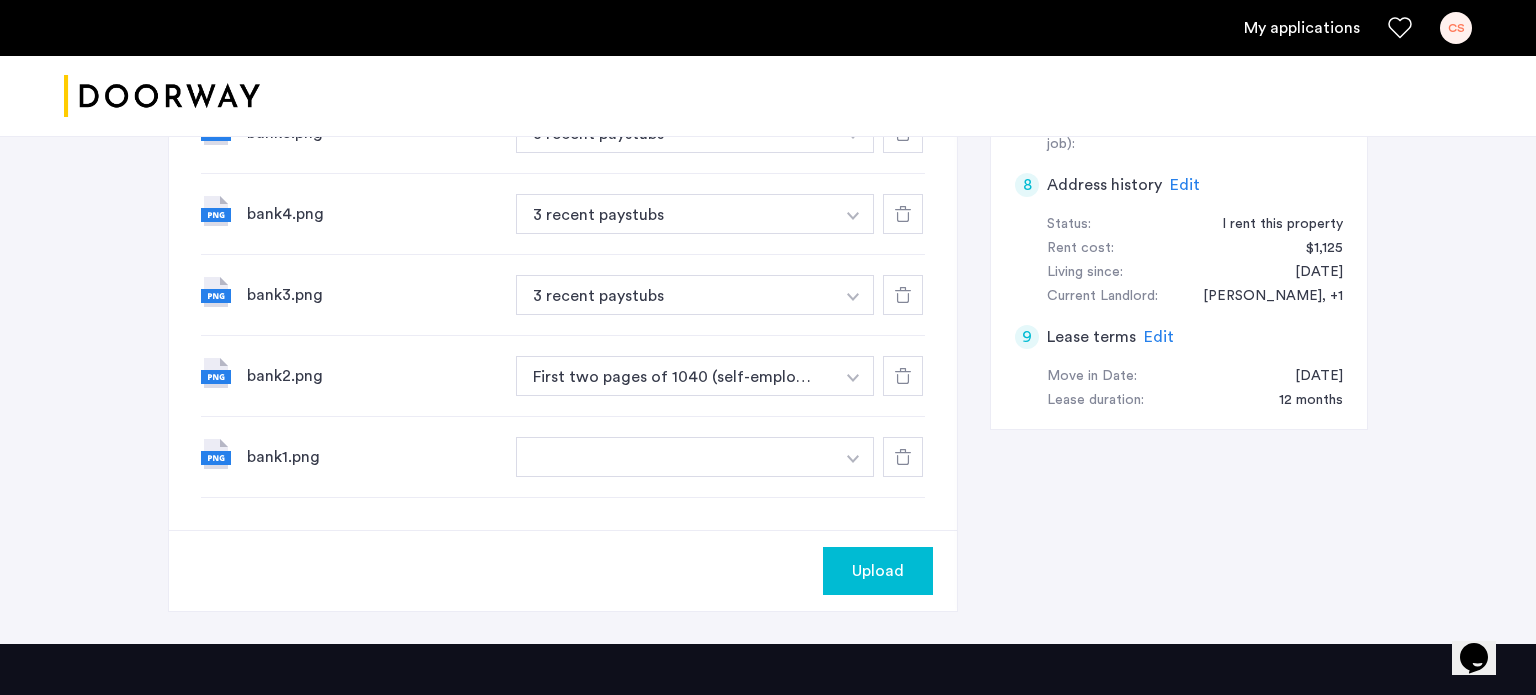 click at bounding box center (853, -110) 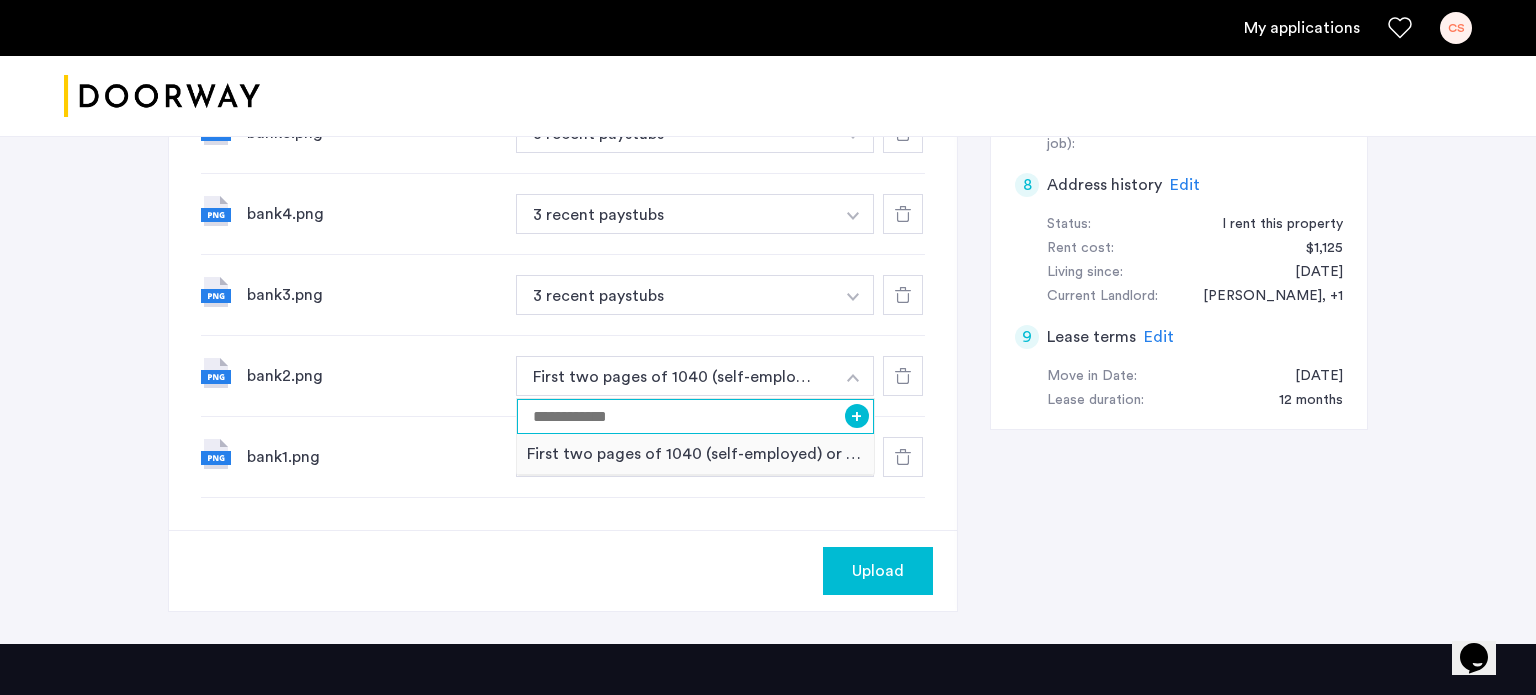 click at bounding box center (695, 416) 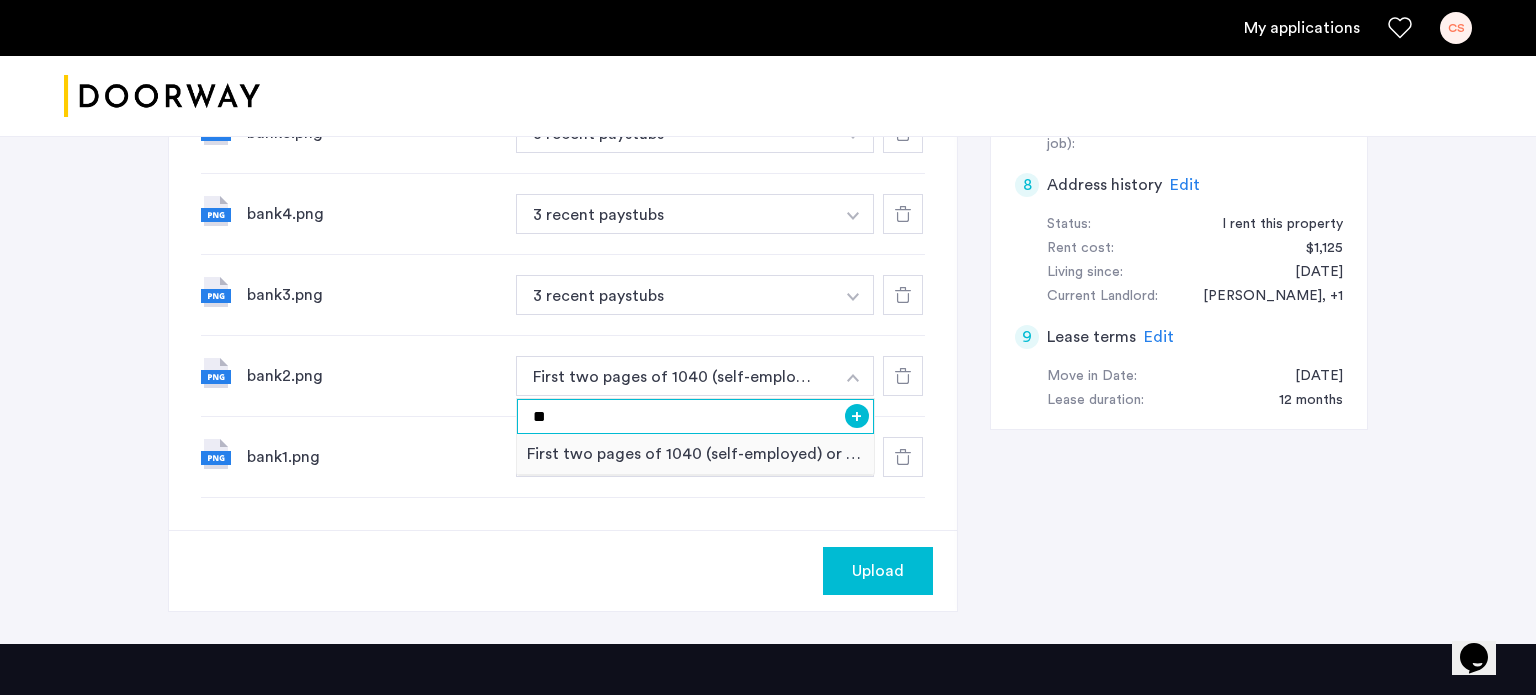 type on "*" 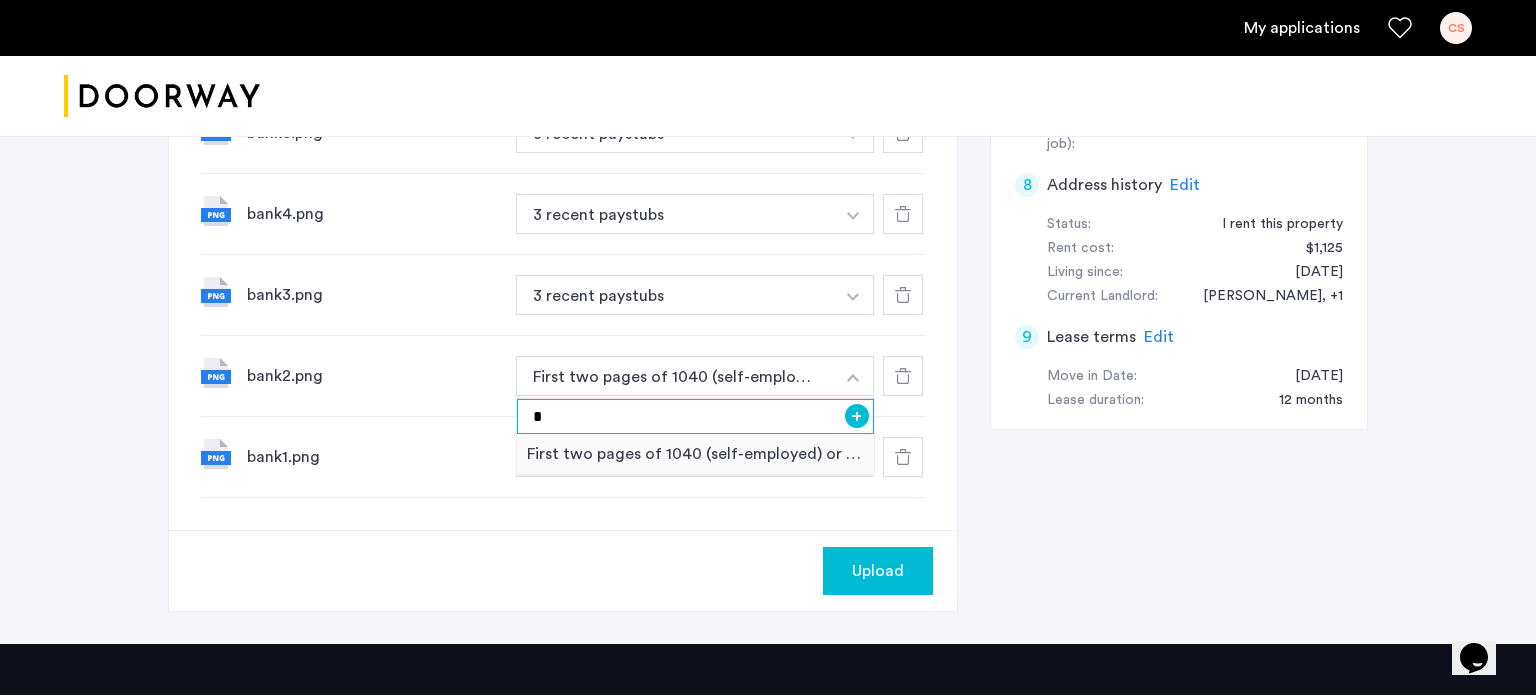 type 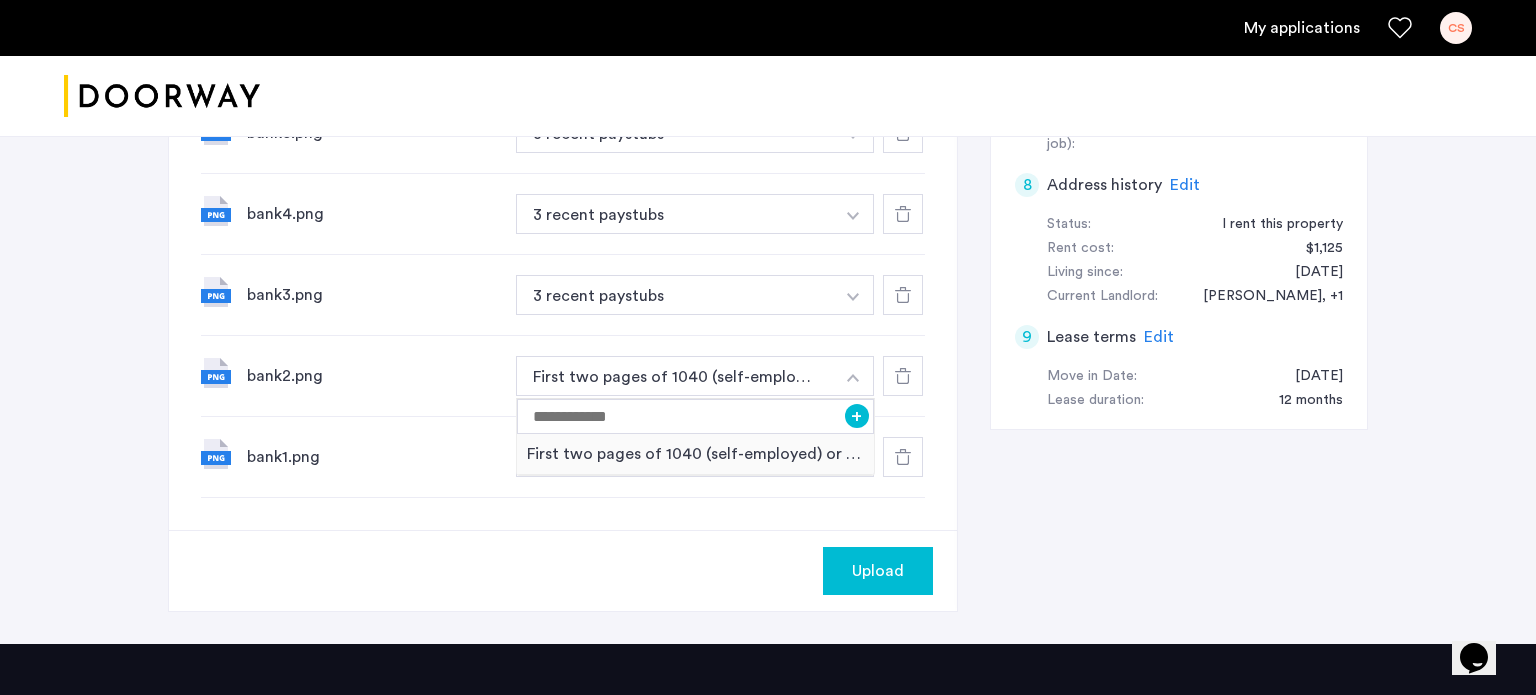 click on "7 Required documents  Gov issued ID*  2 Most recent bank statements  3 recent paystubs  First two pages of 1040 (self-employed) or offer letter (new to the job)  Upload your documents and save your progress. Return anytime to complete your submission.  Drag & drop your files (.png, .jpeg, .pdf, .jpg, .svg) Browse files Upload documents (.png, .jpeg, .pdf, .jpg, .svg) Uploaded files 20250727_173108.jpg Gov issued ID + Gov issued ID bank7.png 2 Most recent bank statements + 2 Most recent bank statements bank6.png 2 Most recent bank statements + 2 Most recent bank statements bank5.png 3 recent paystubs + 3 recent paystubs bank4.png 3 recent paystubs + 3 recent paystubs bank3.png 3 recent paystubs + 3 recent paystubs bank2.png First two pages of 1040 (self-employed) or offer letter (new to the job) + First two pages of 1040 (self-employed) or offer letter (new to the job) bank1.png +" 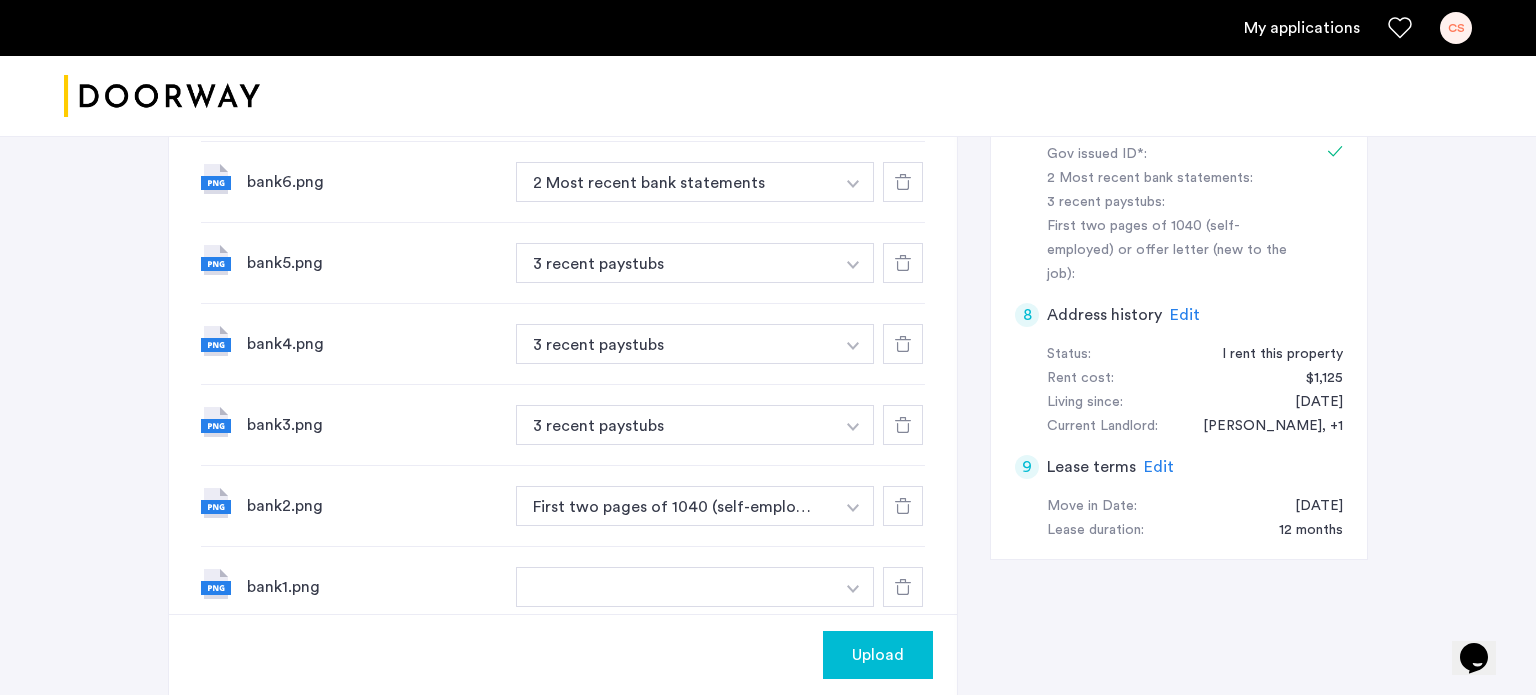 scroll, scrollTop: 913, scrollLeft: 0, axis: vertical 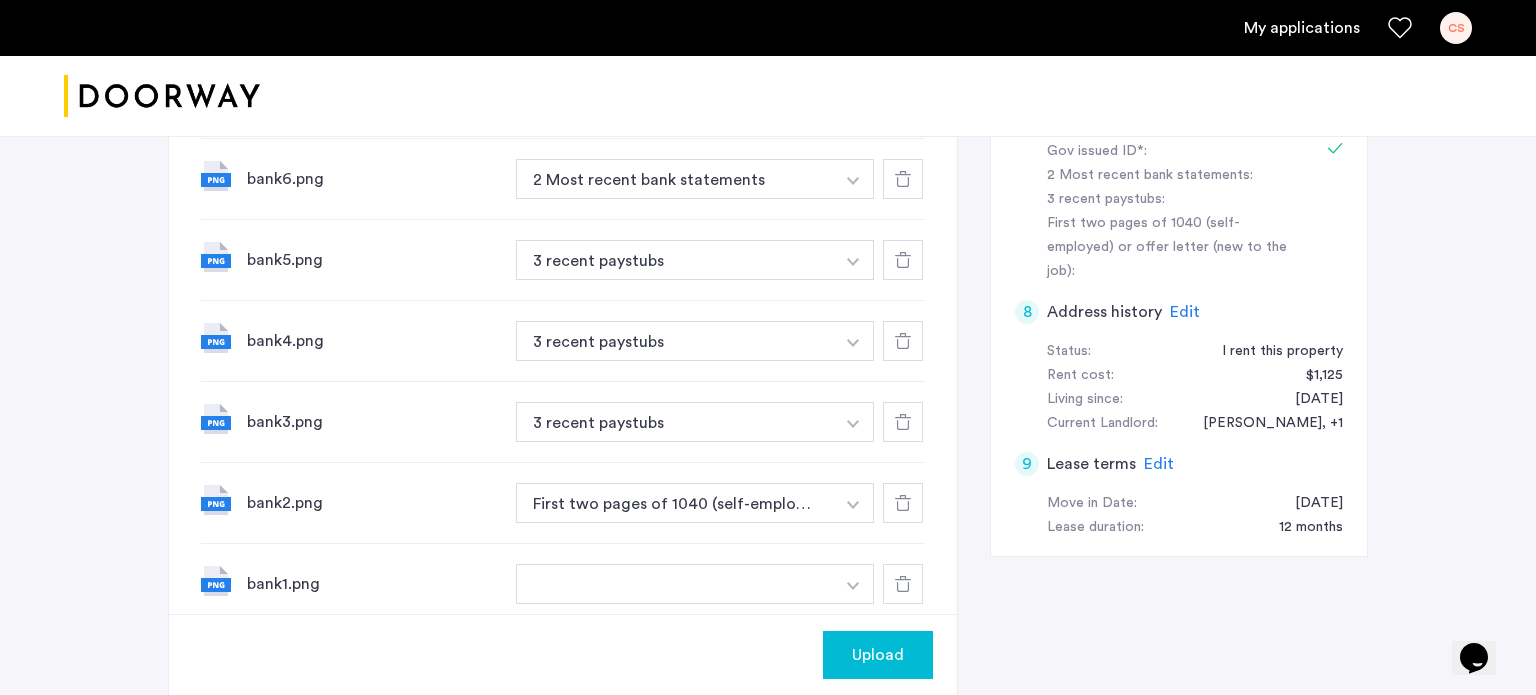 click on "Upload" 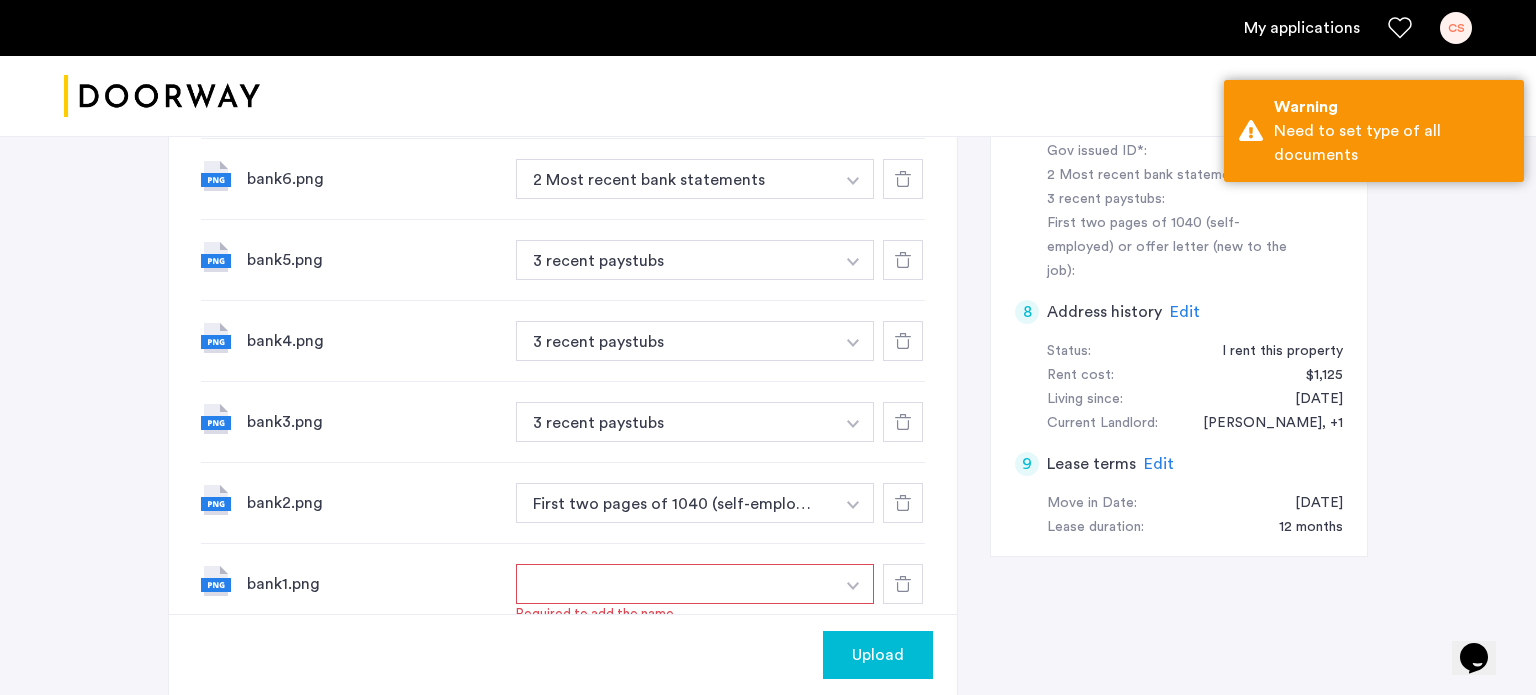 click at bounding box center [675, 584] 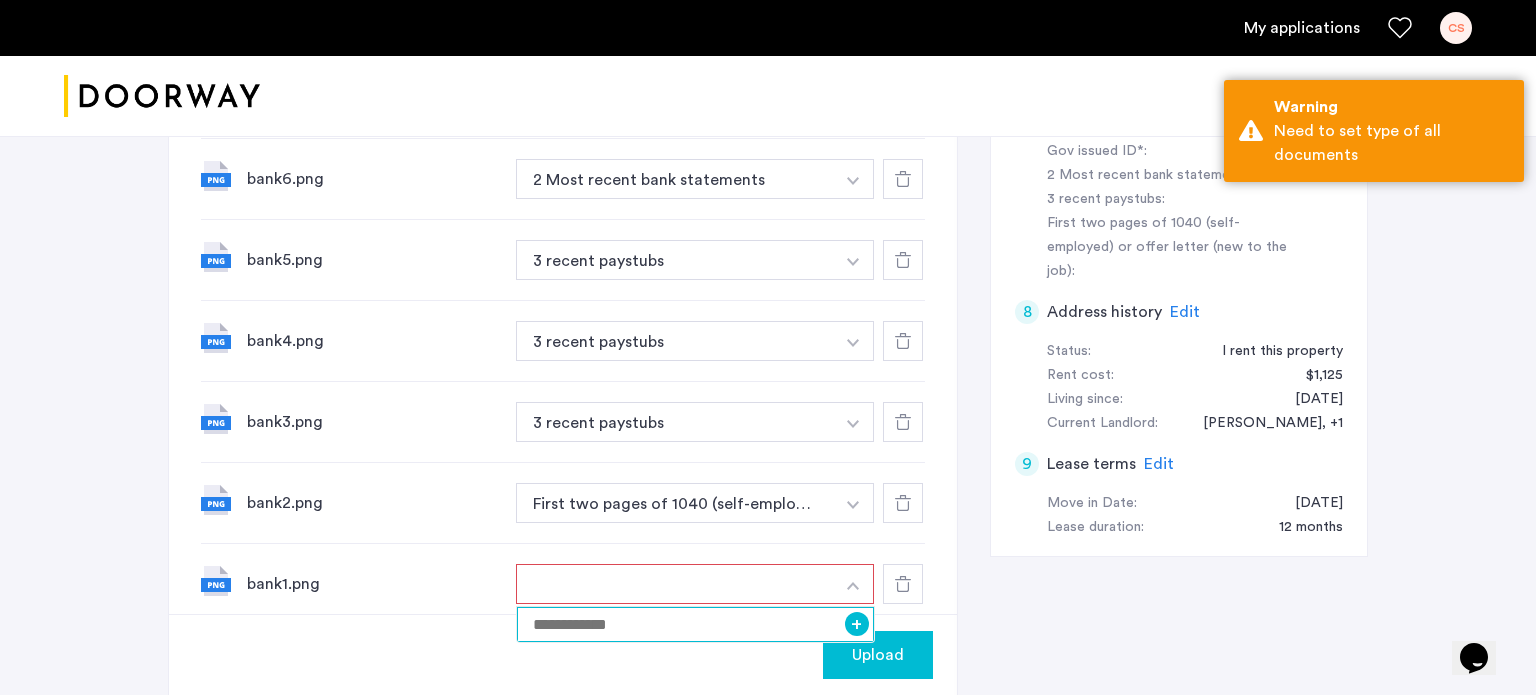 click at bounding box center (695, 624) 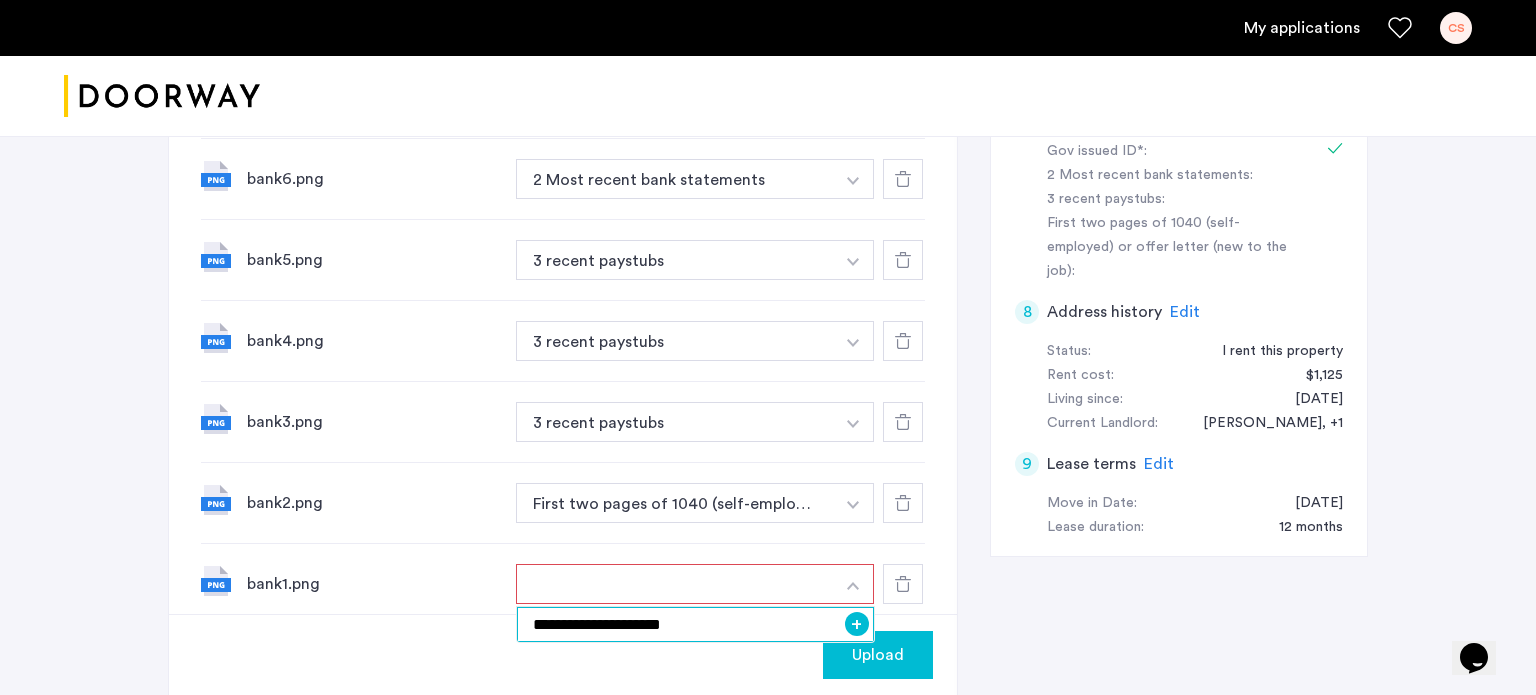 type on "**********" 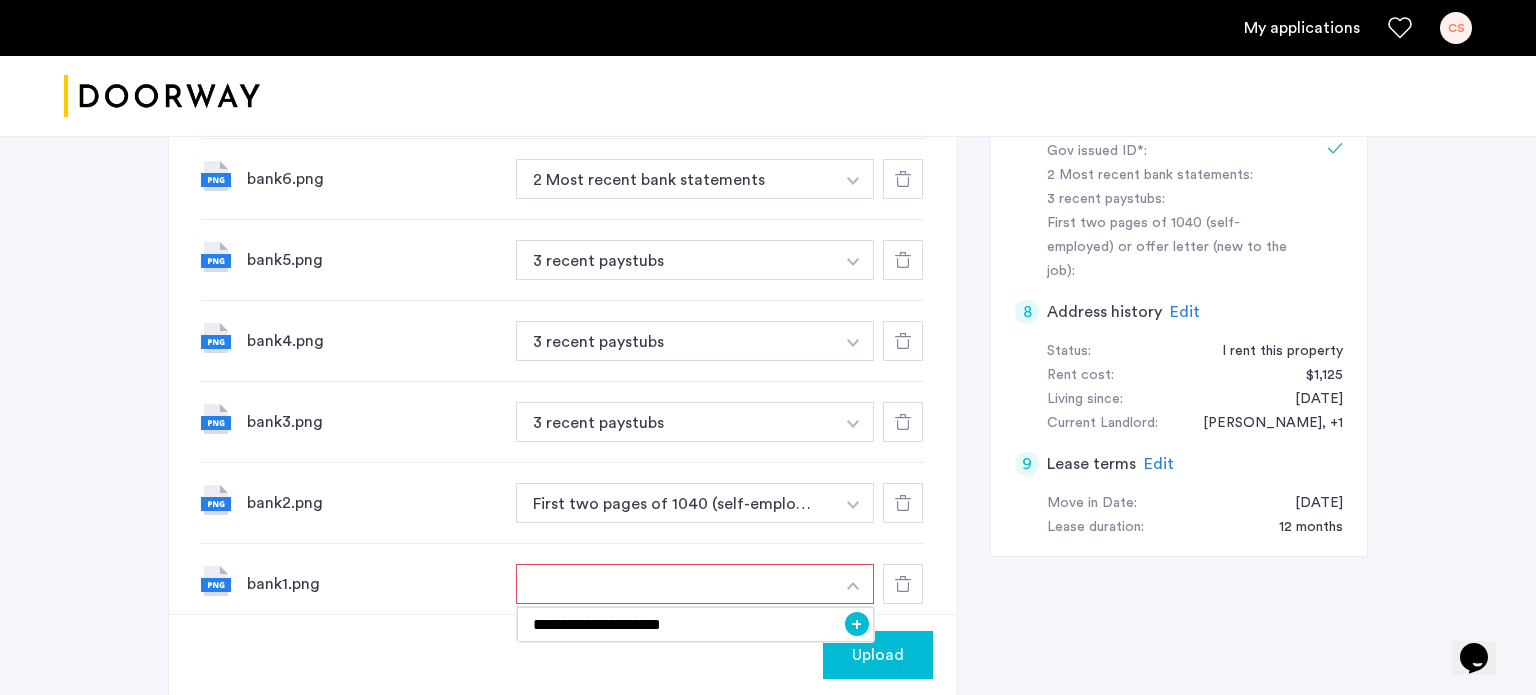 click on "+" at bounding box center (857, 624) 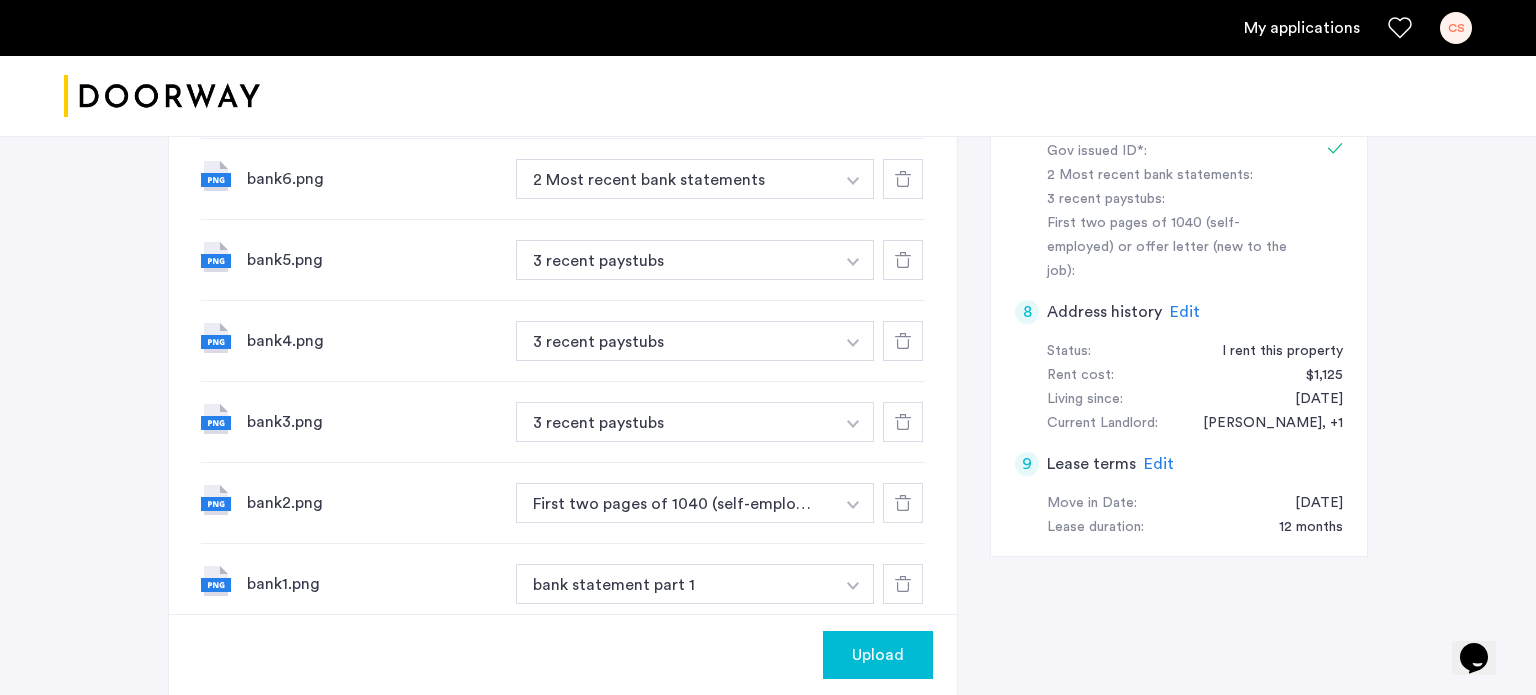 click at bounding box center (853, 17) 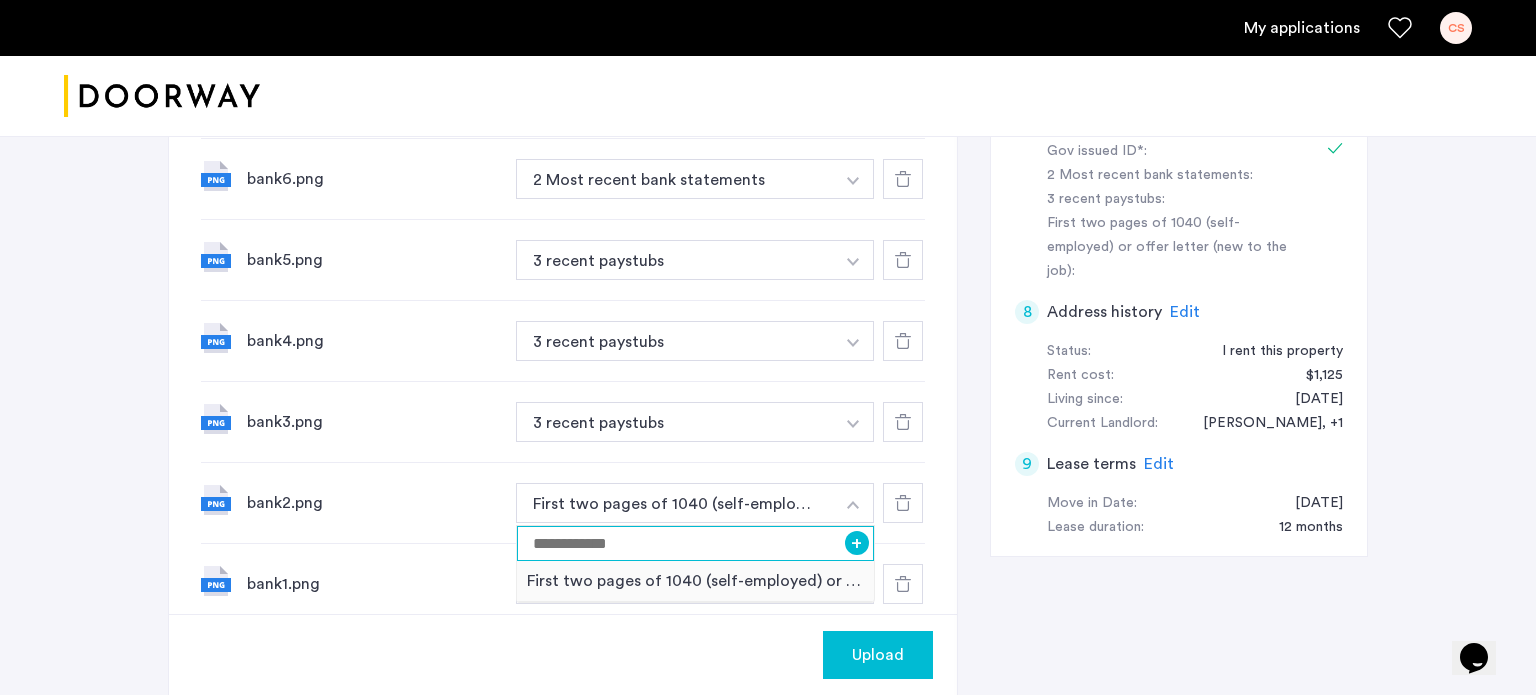click at bounding box center [695, 543] 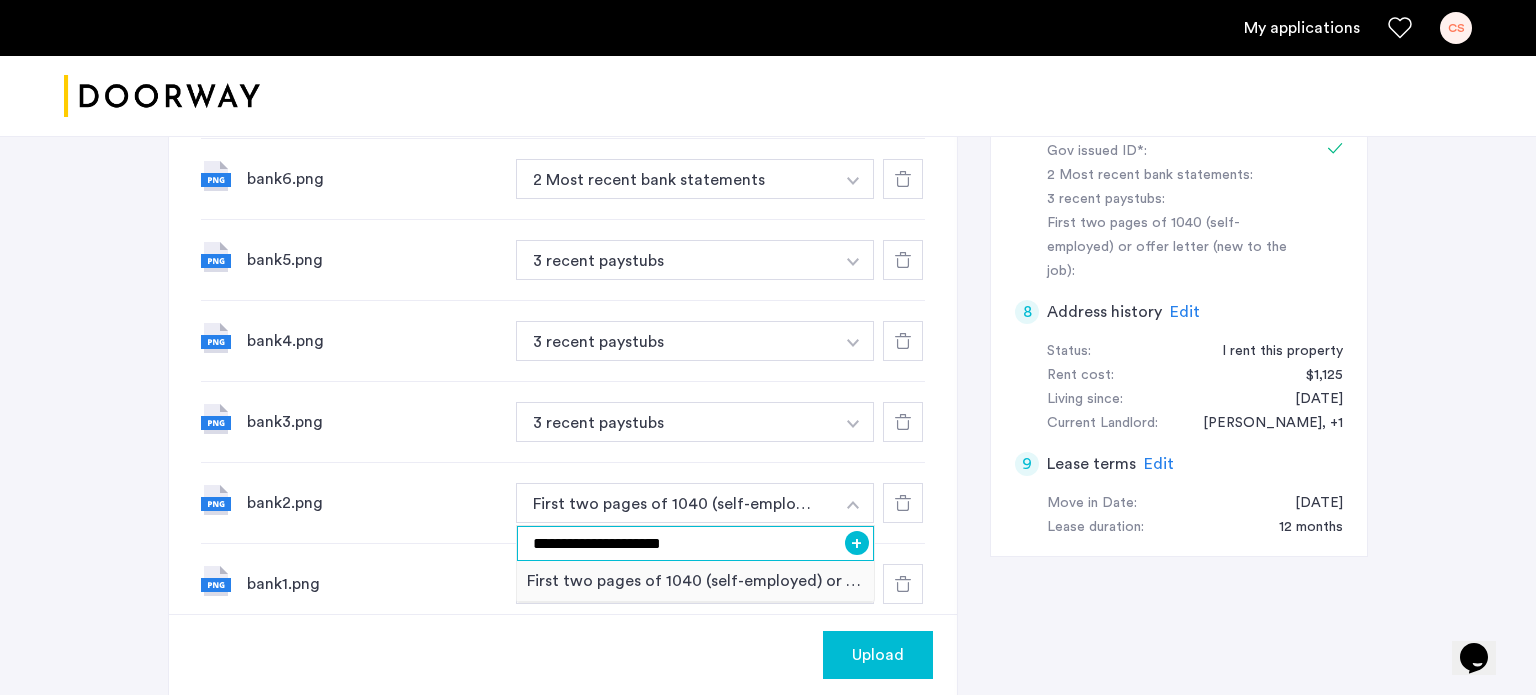type on "**********" 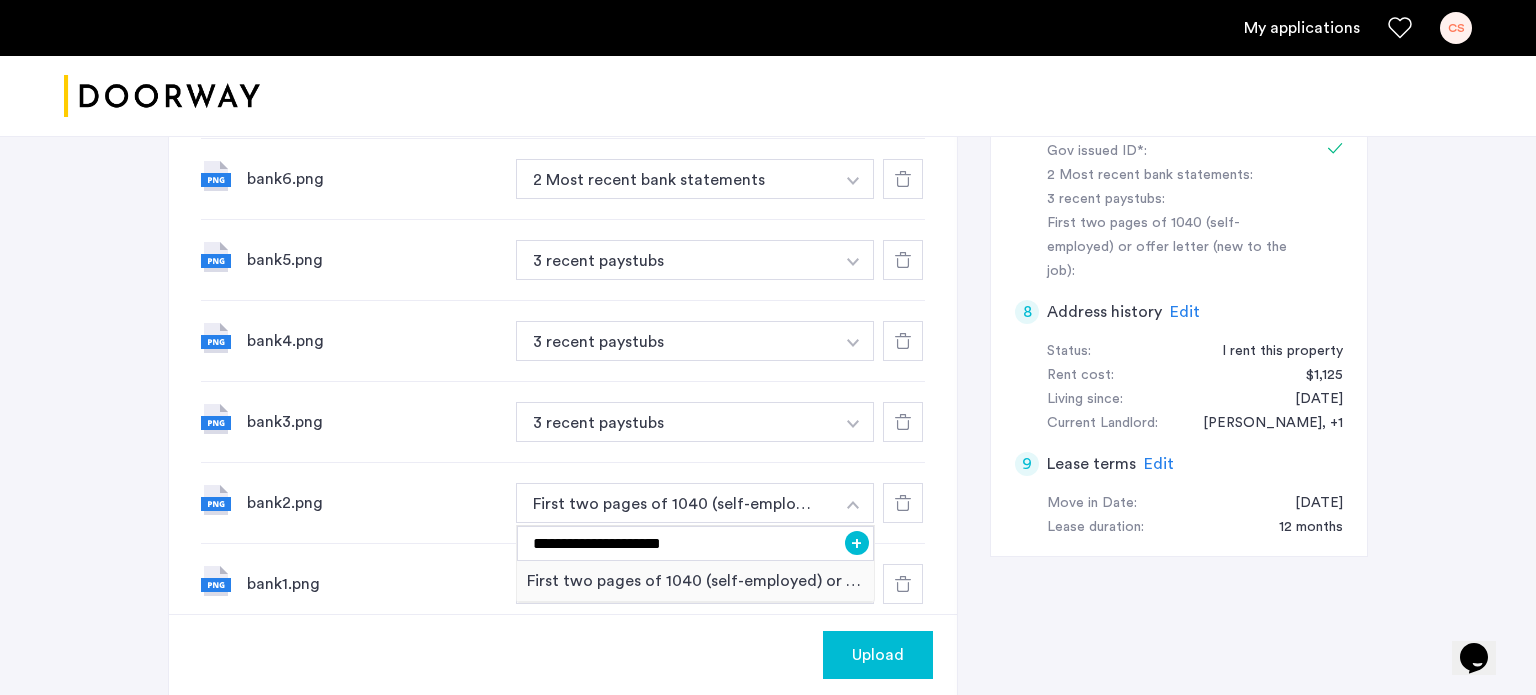 click on "+" at bounding box center (857, 543) 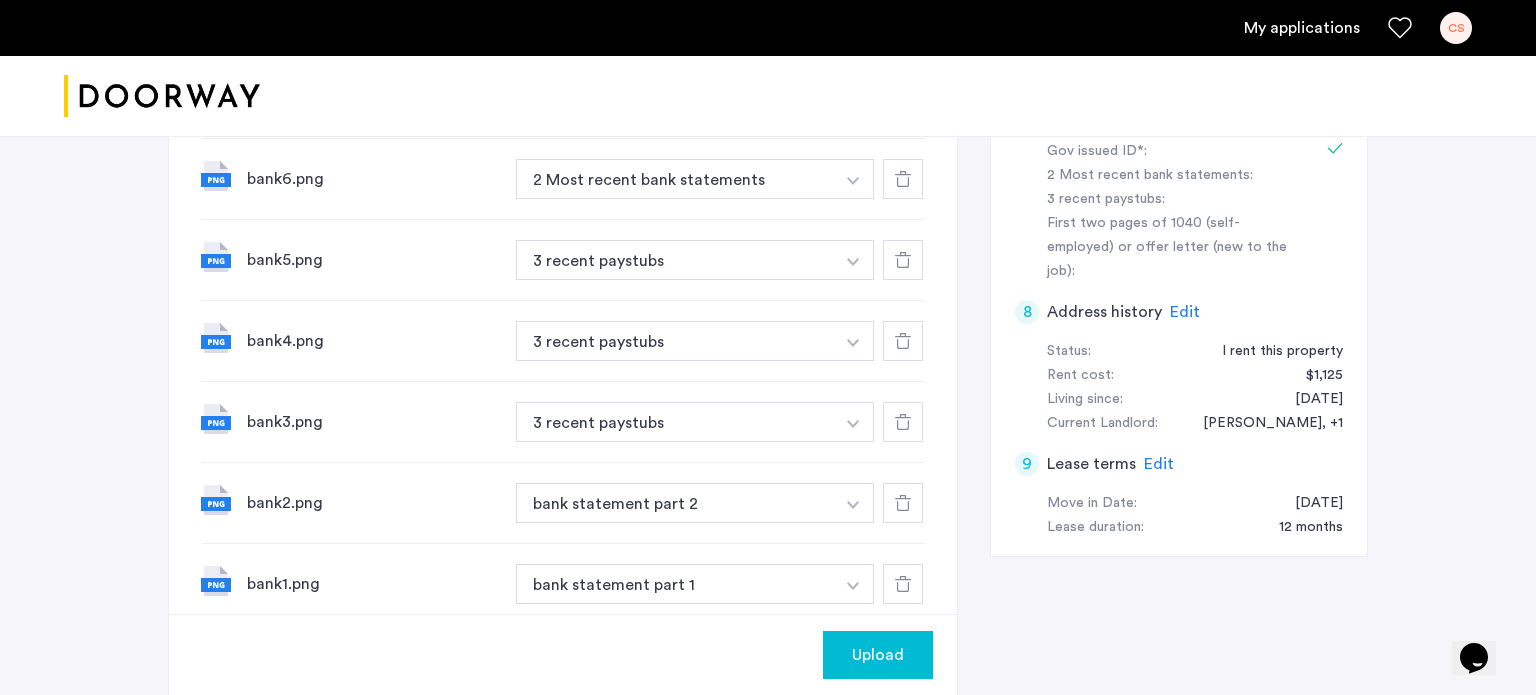 click at bounding box center (853, 17) 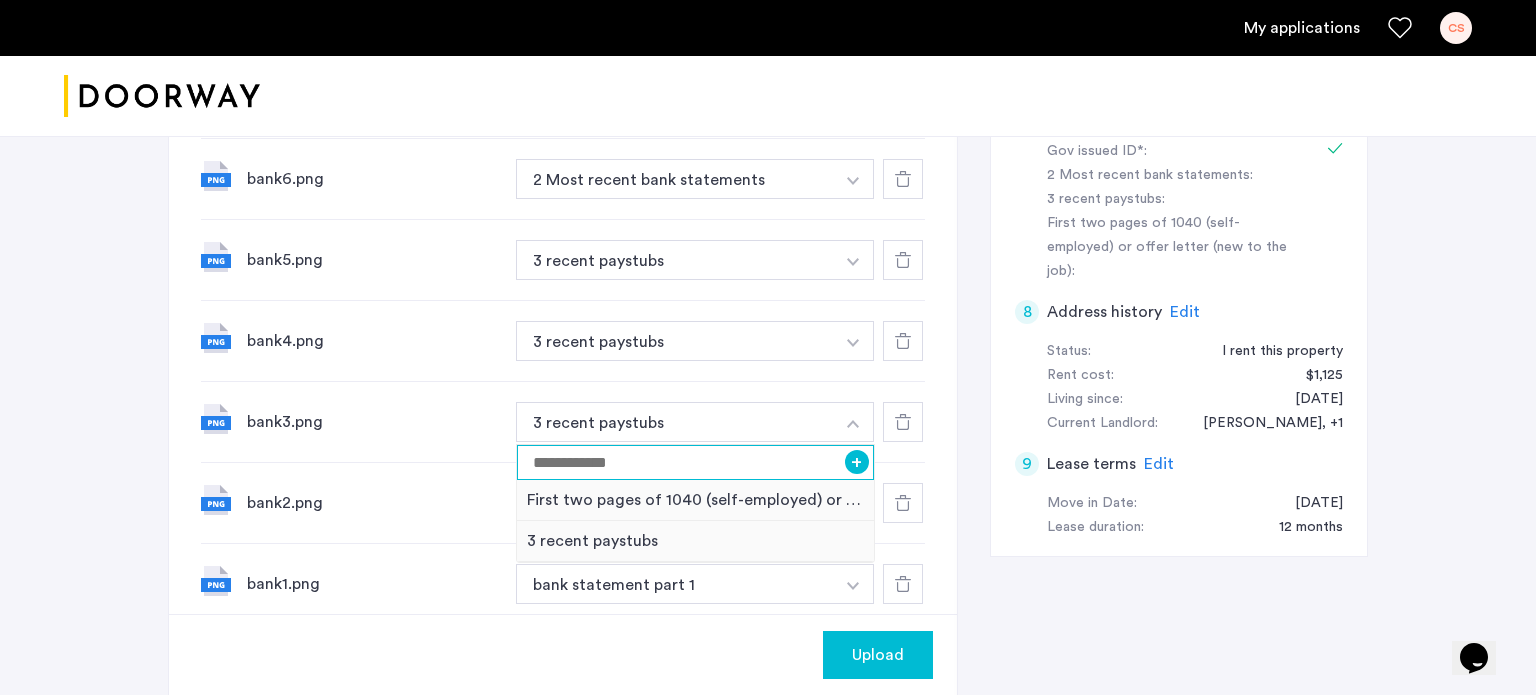 click at bounding box center [695, 462] 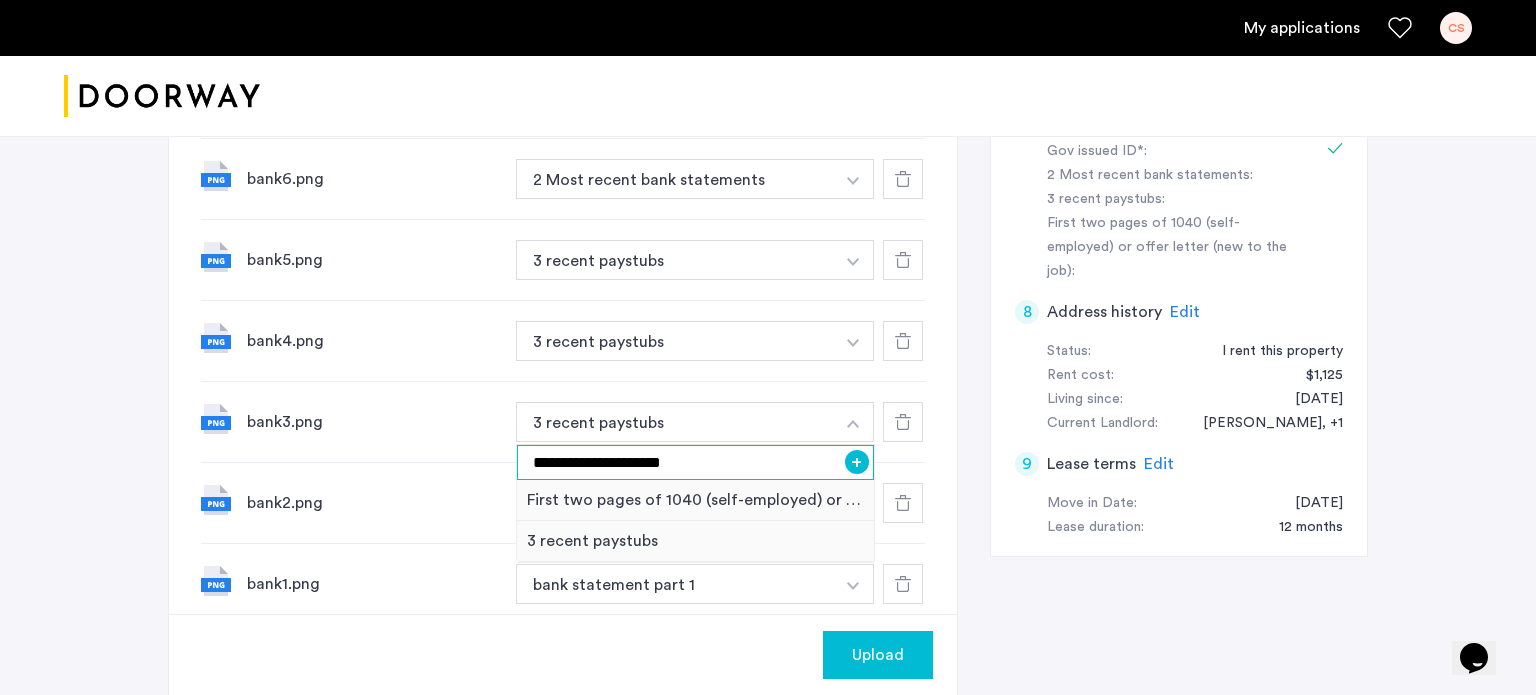 scroll, scrollTop: 895, scrollLeft: 0, axis: vertical 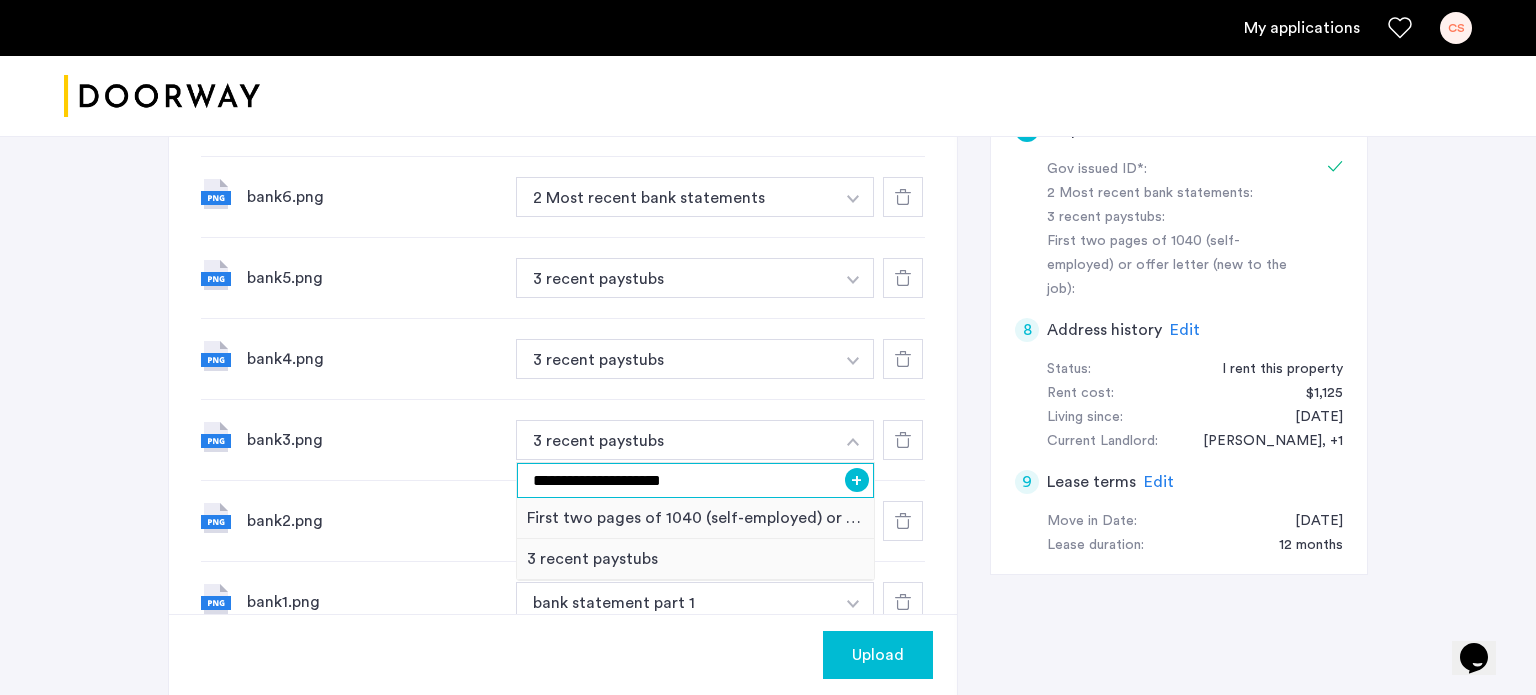 type on "**********" 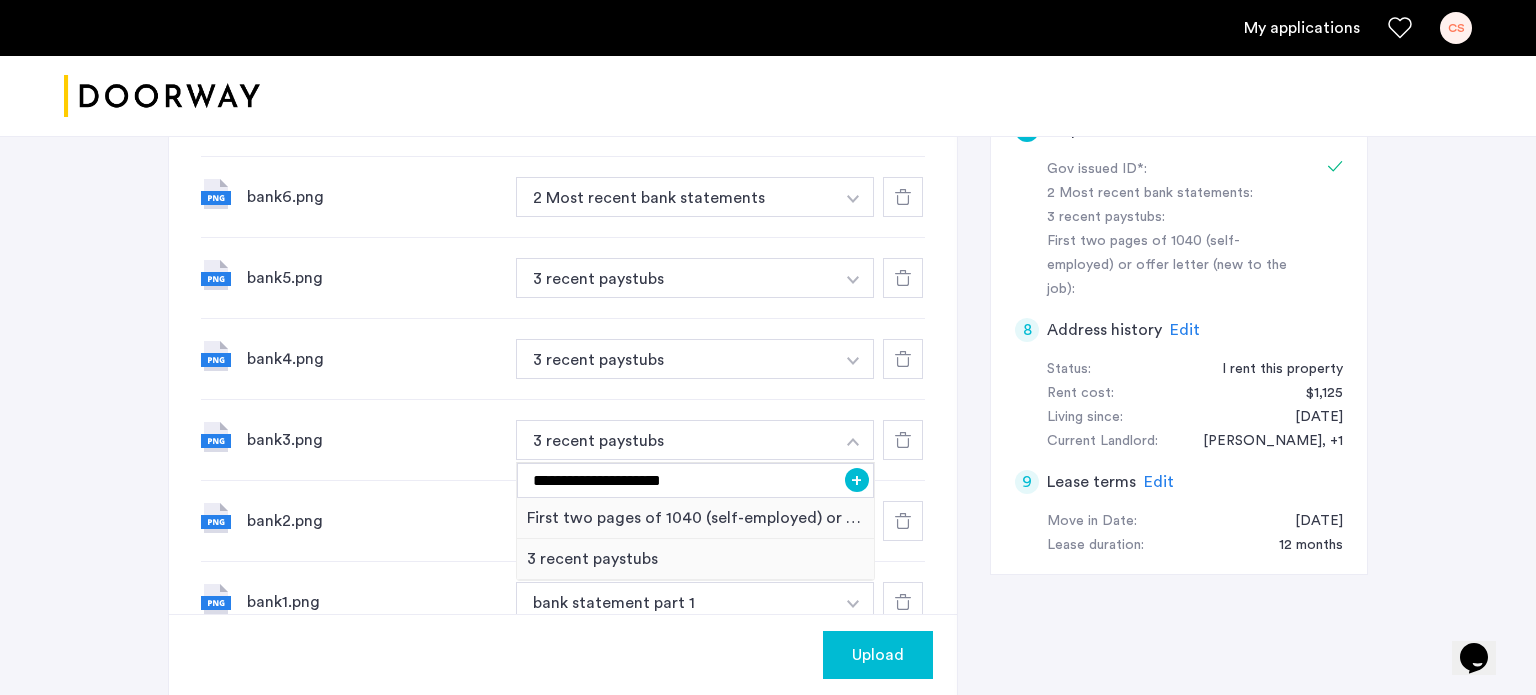 click on "+" at bounding box center [857, 480] 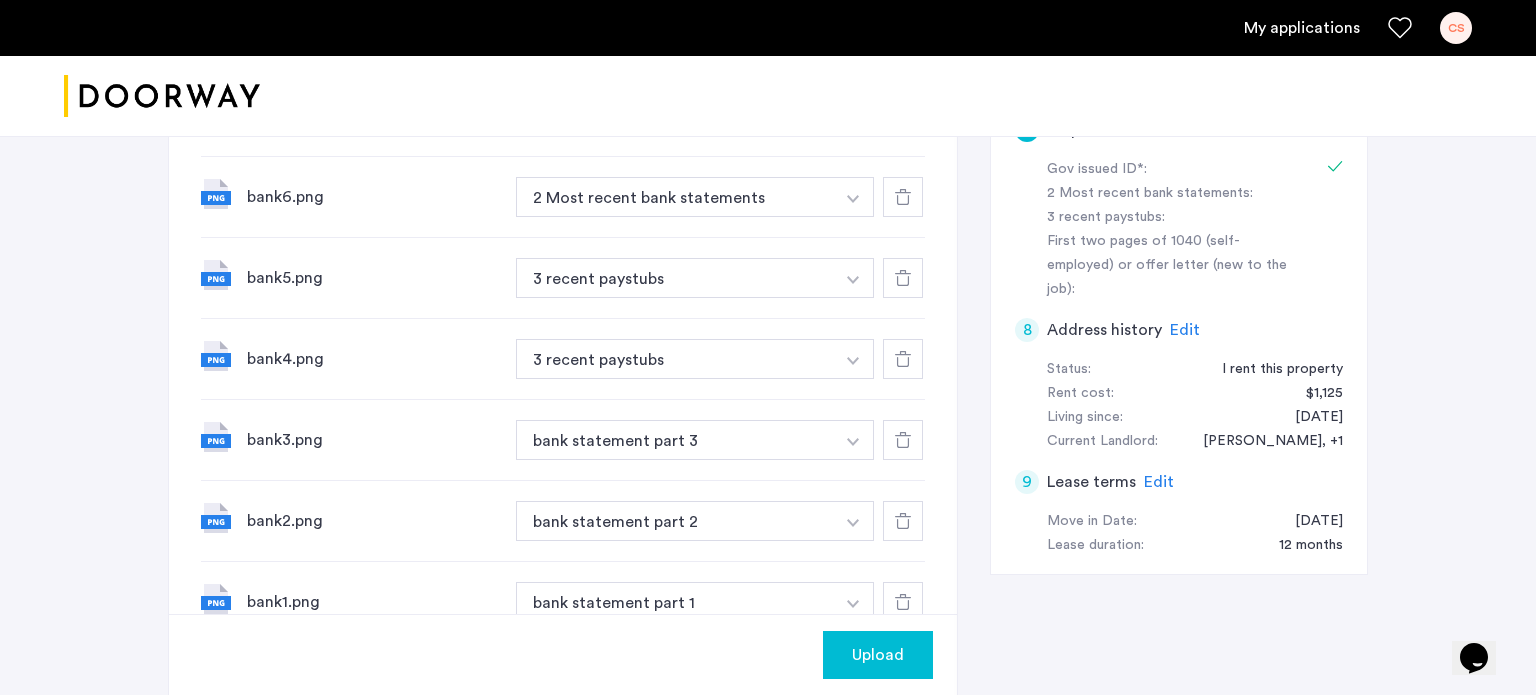 click at bounding box center [853, 35] 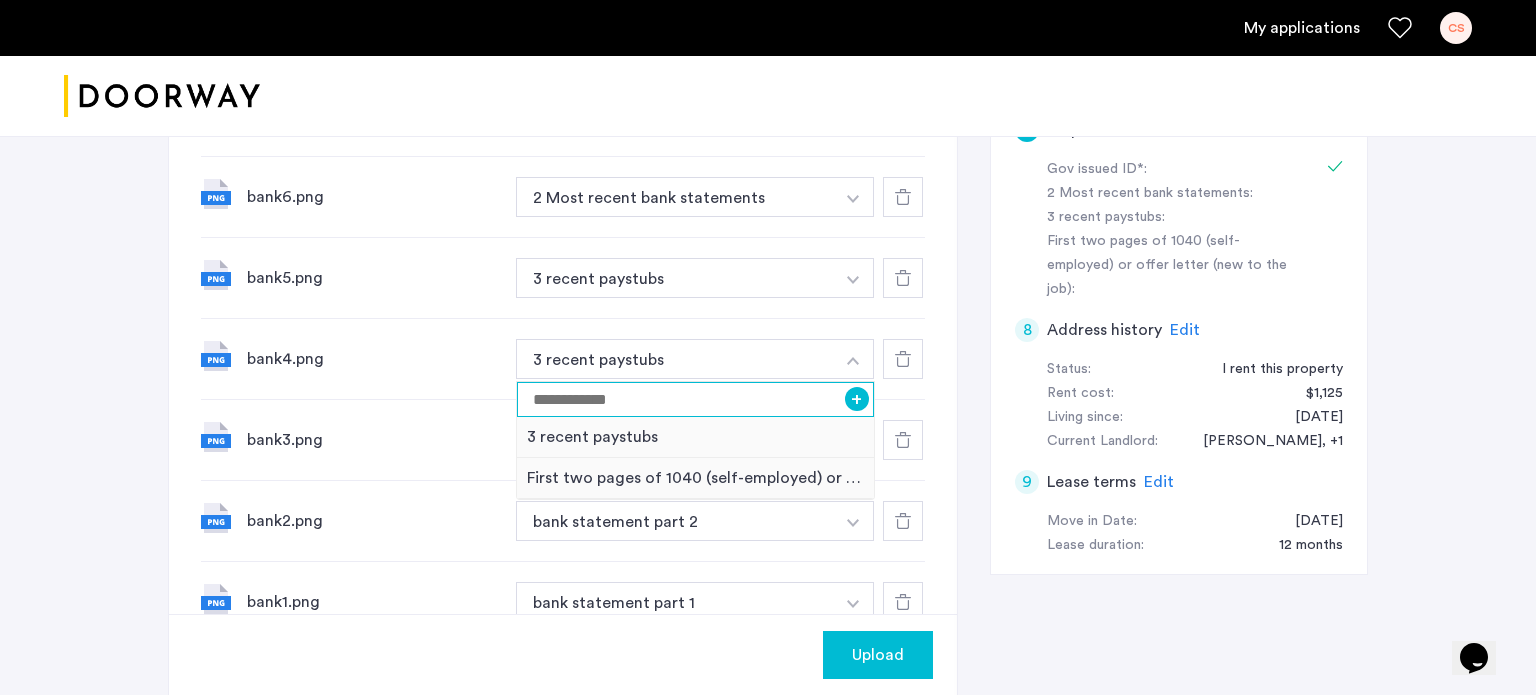 click at bounding box center [695, 399] 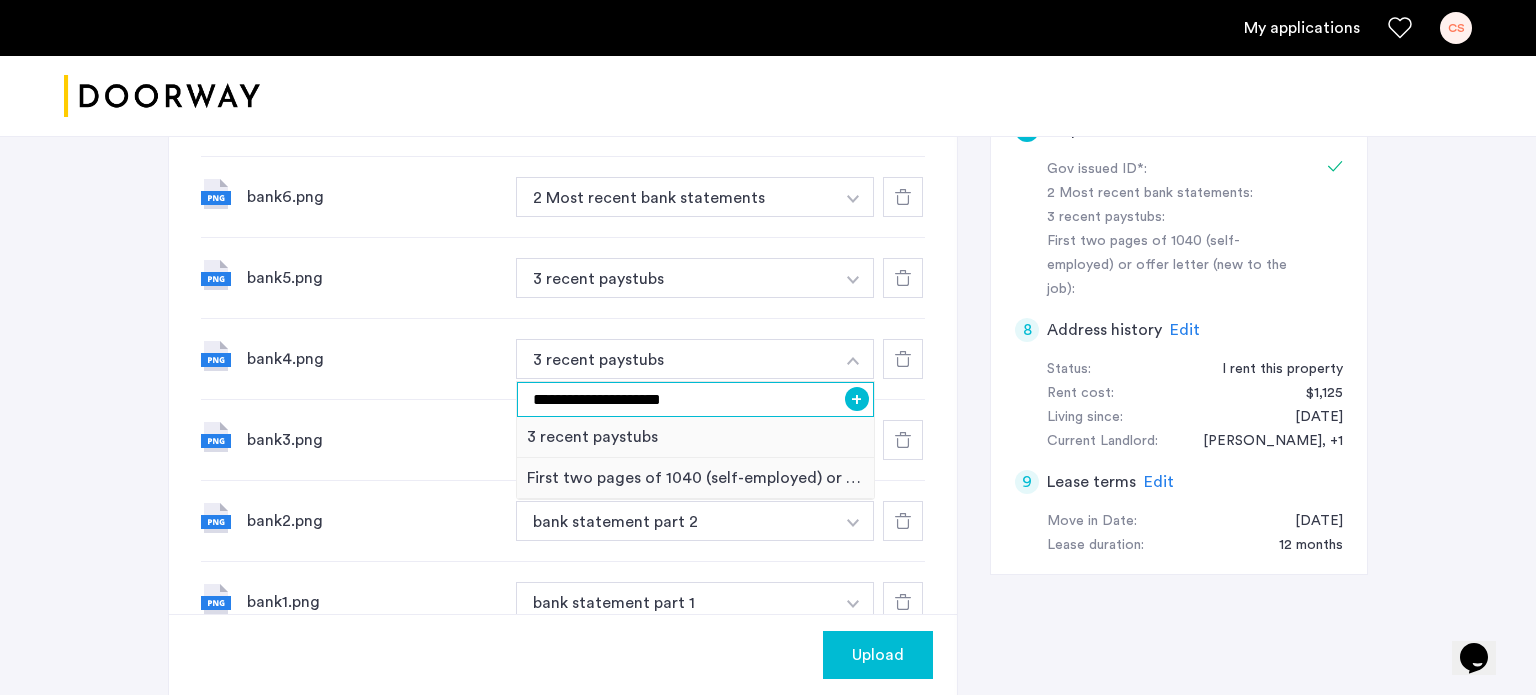 type on "**********" 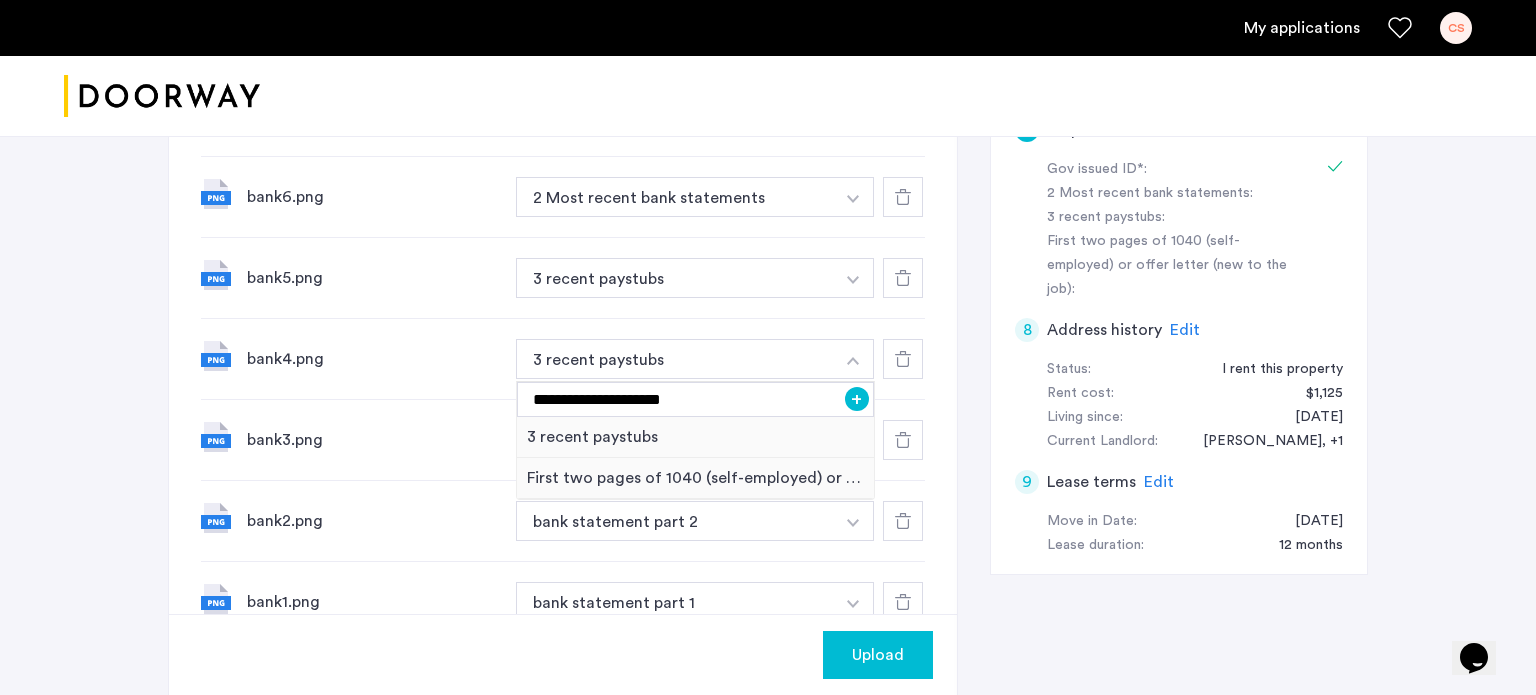 click on "+" at bounding box center [857, 399] 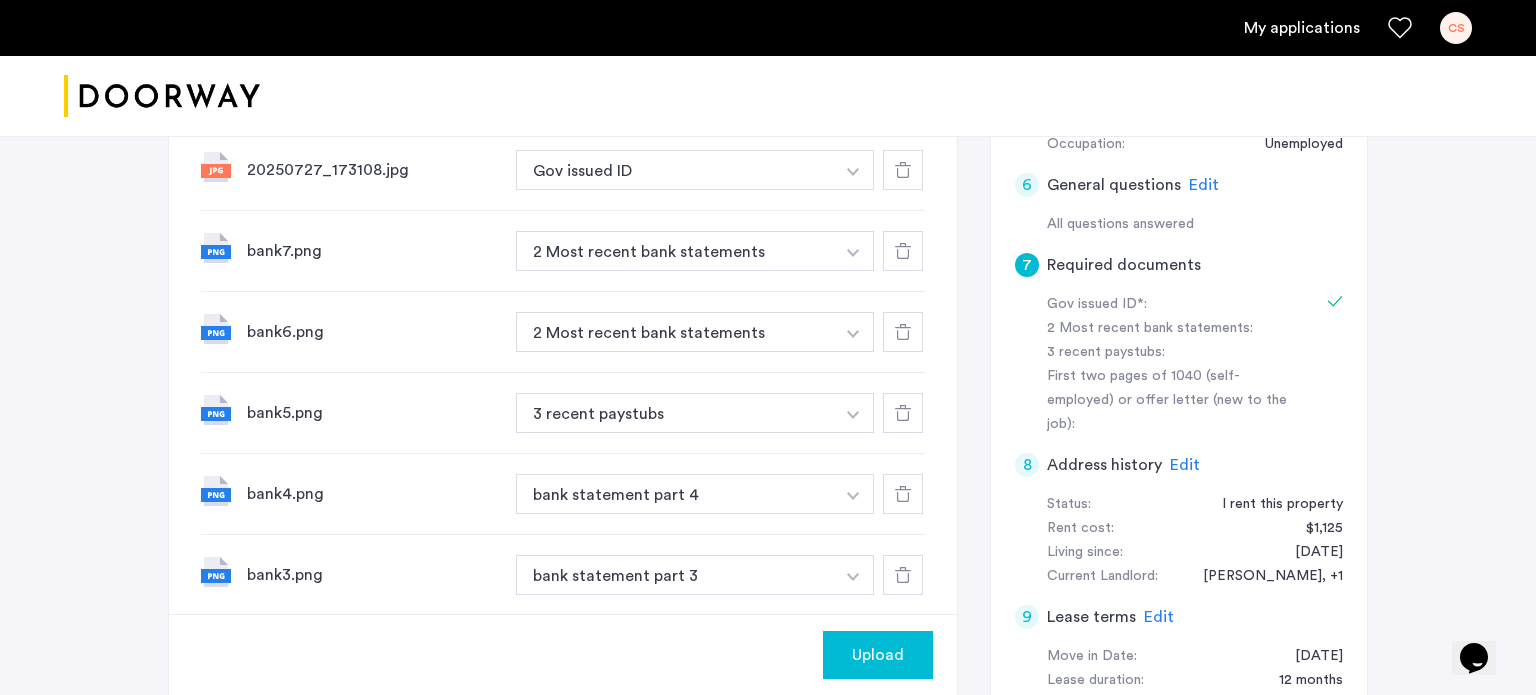scroll, scrollTop: 757, scrollLeft: 0, axis: vertical 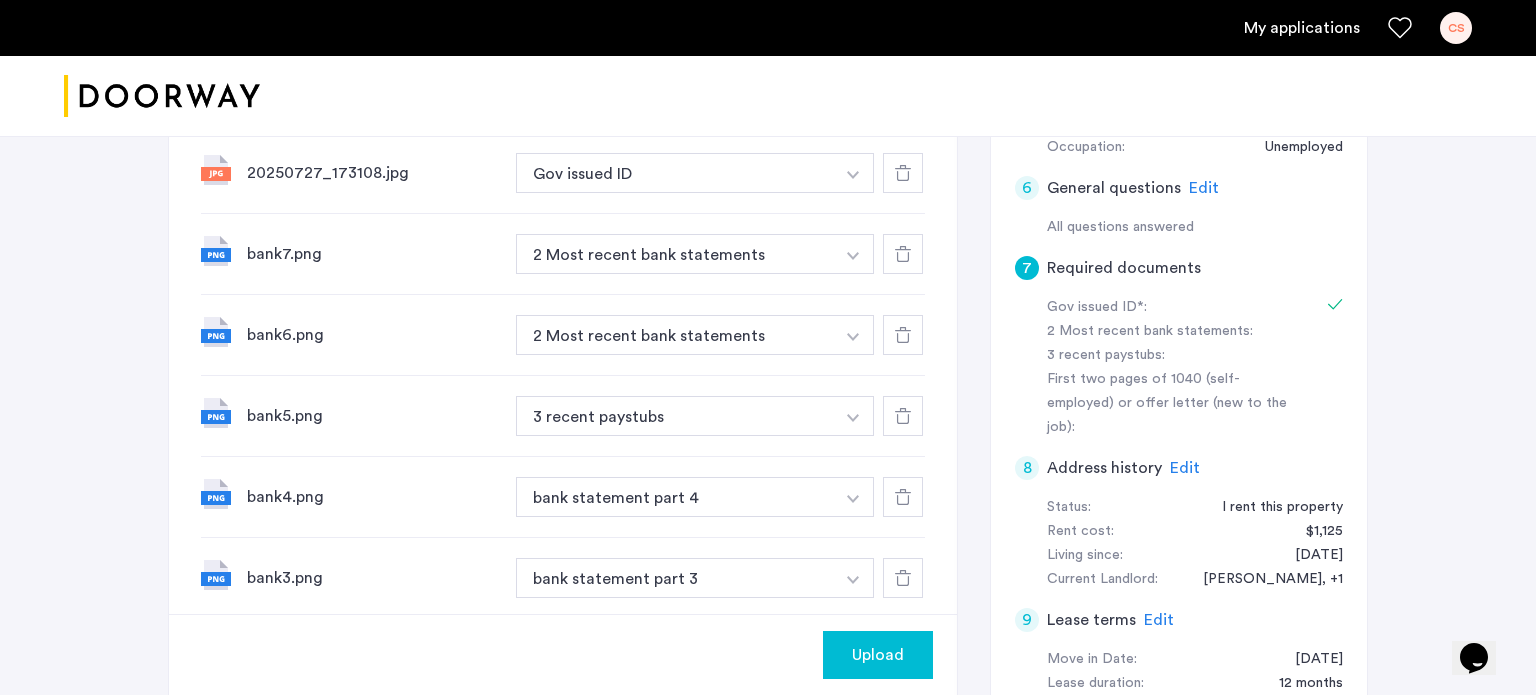 click at bounding box center (853, 173) 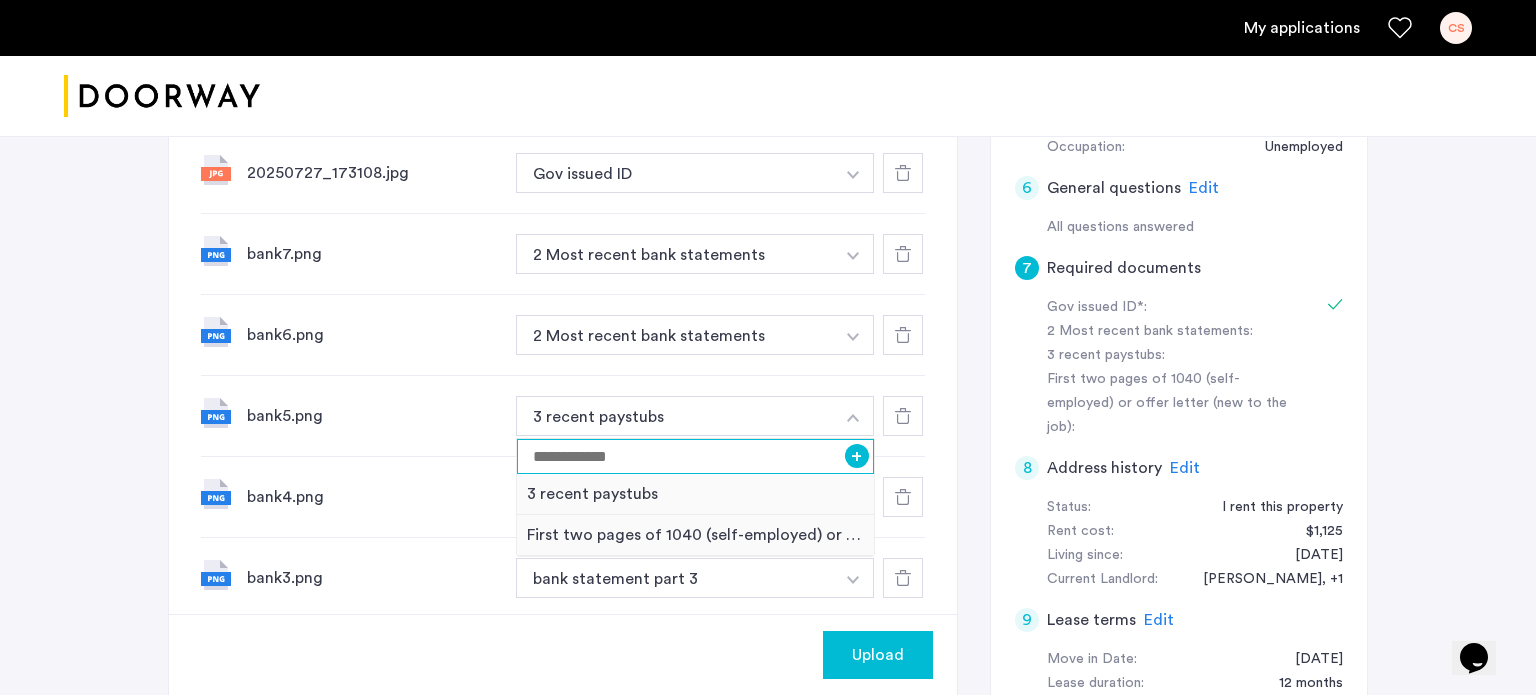 click at bounding box center [695, 456] 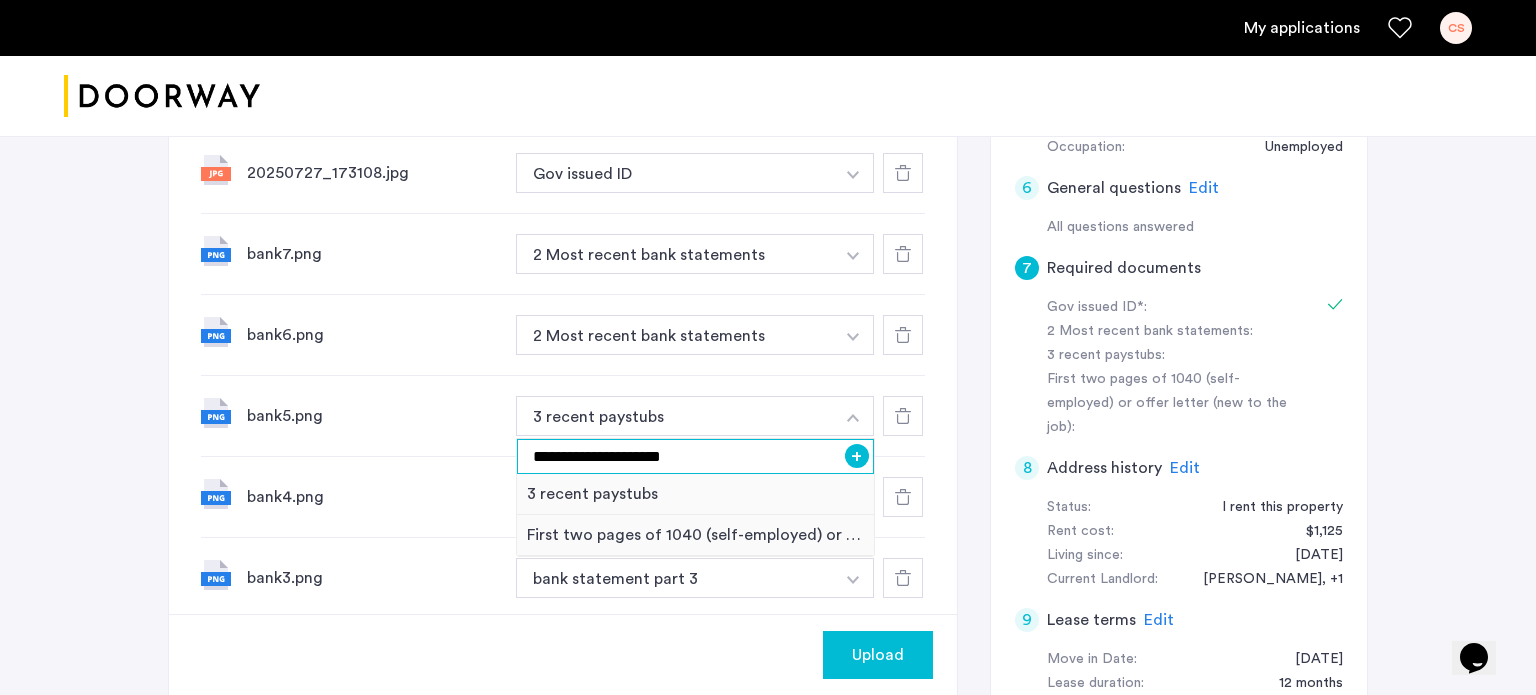 type on "**********" 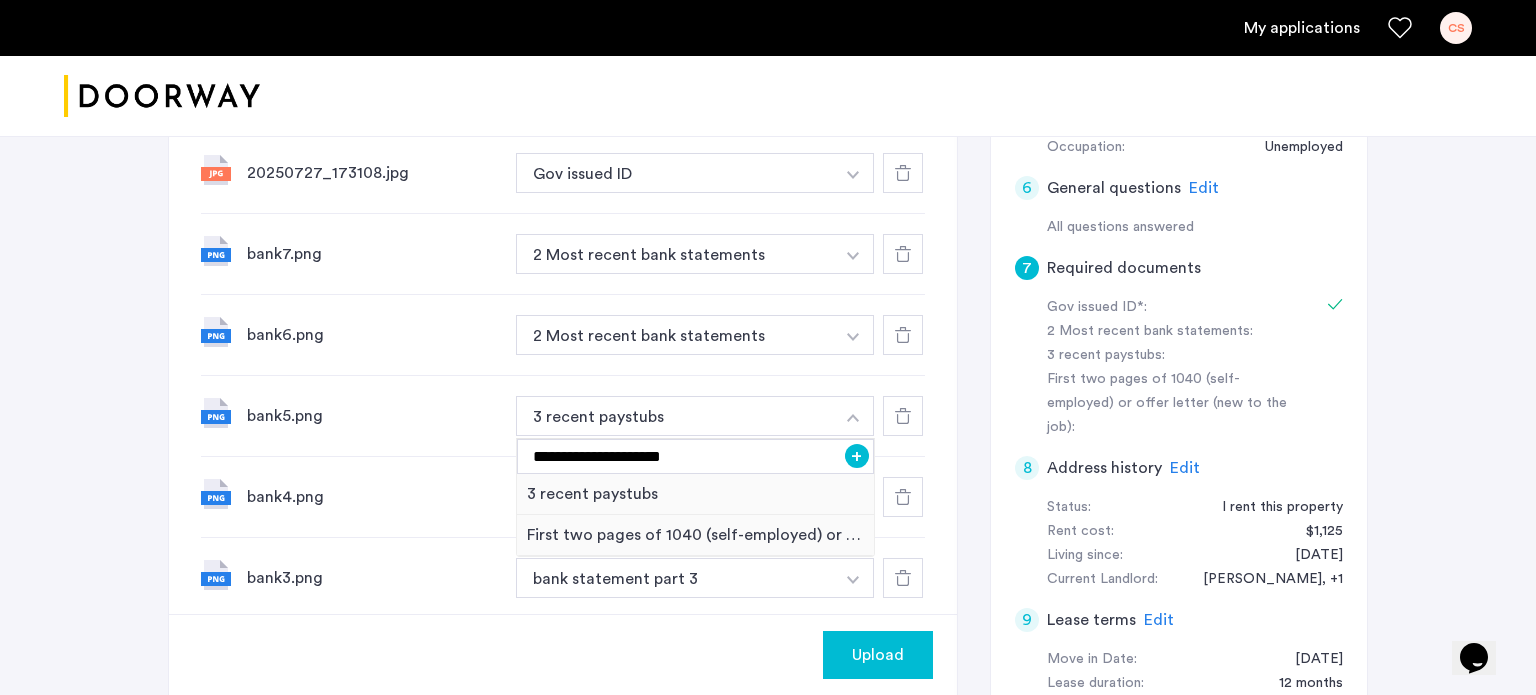 click on "+" at bounding box center [857, 456] 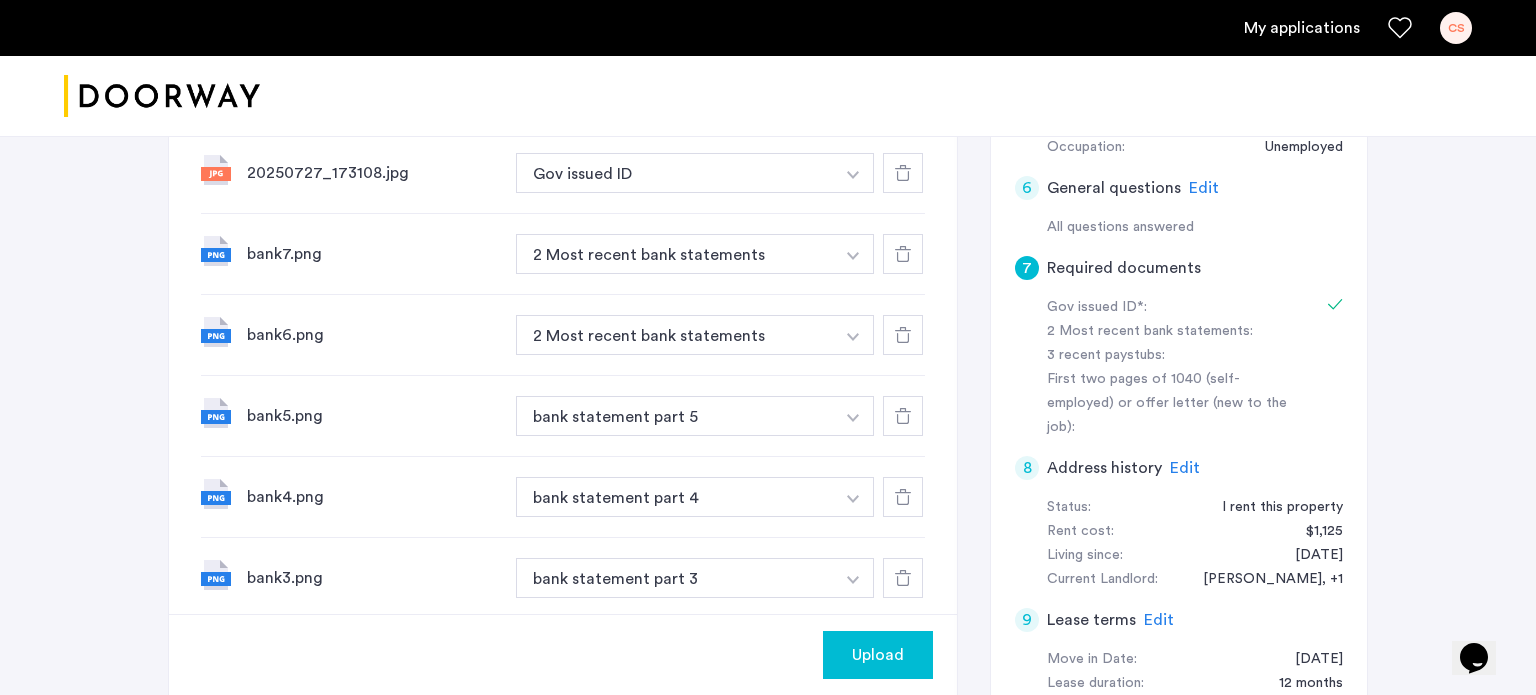 click at bounding box center [853, 175] 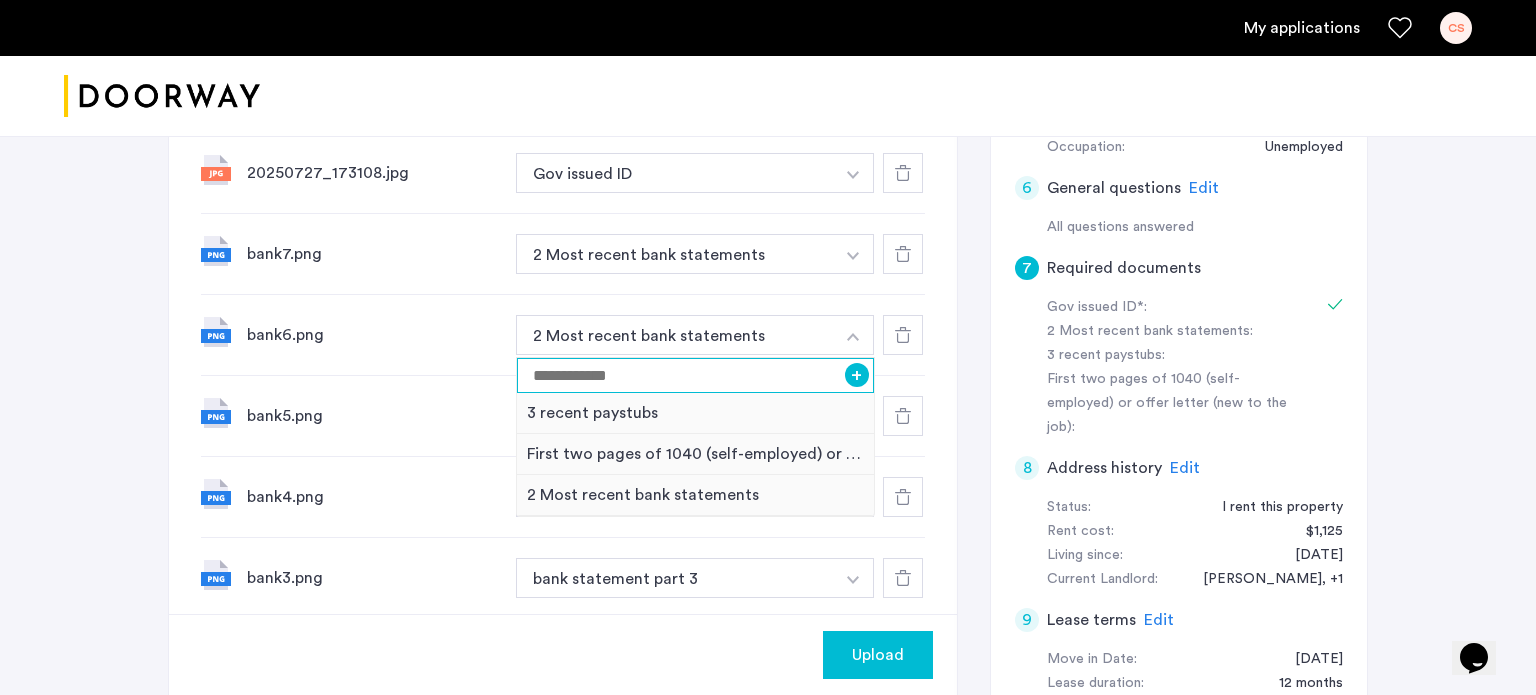 click at bounding box center [695, 375] 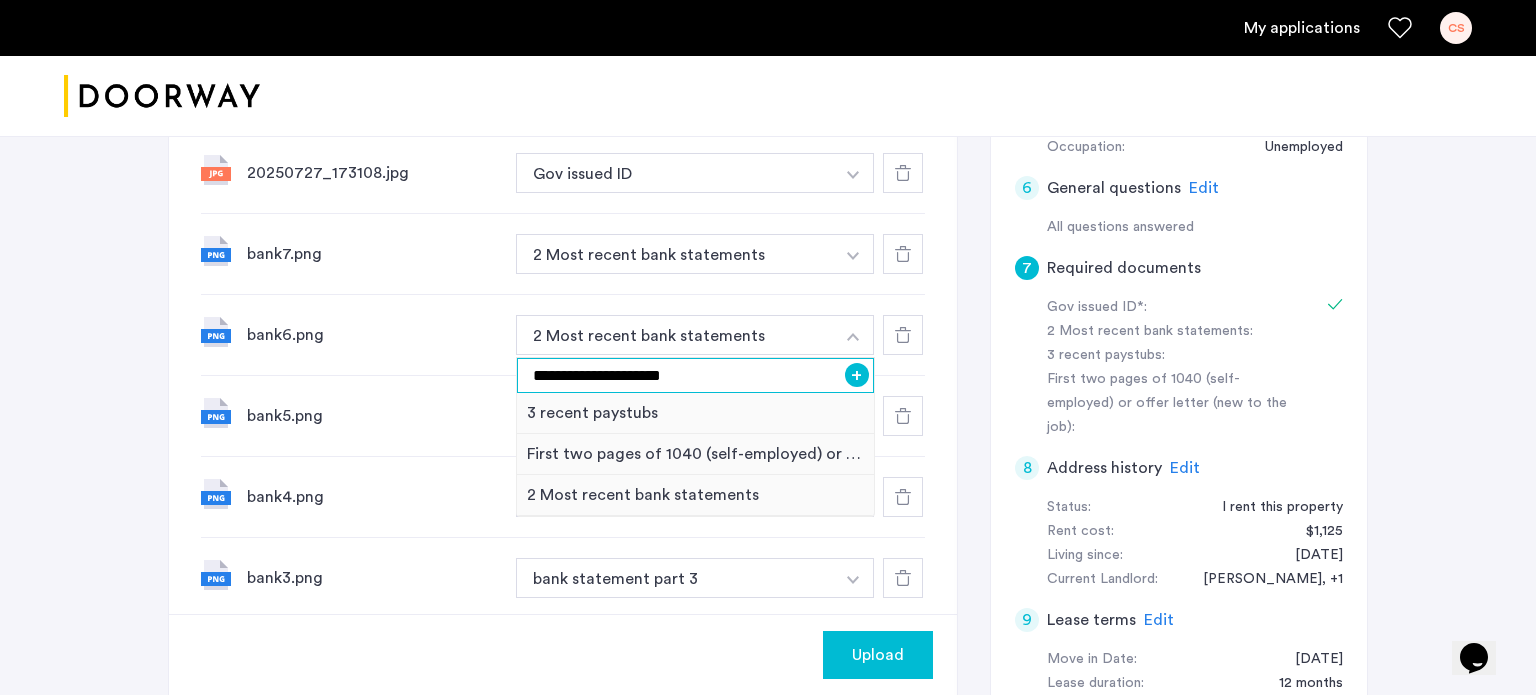 type on "**********" 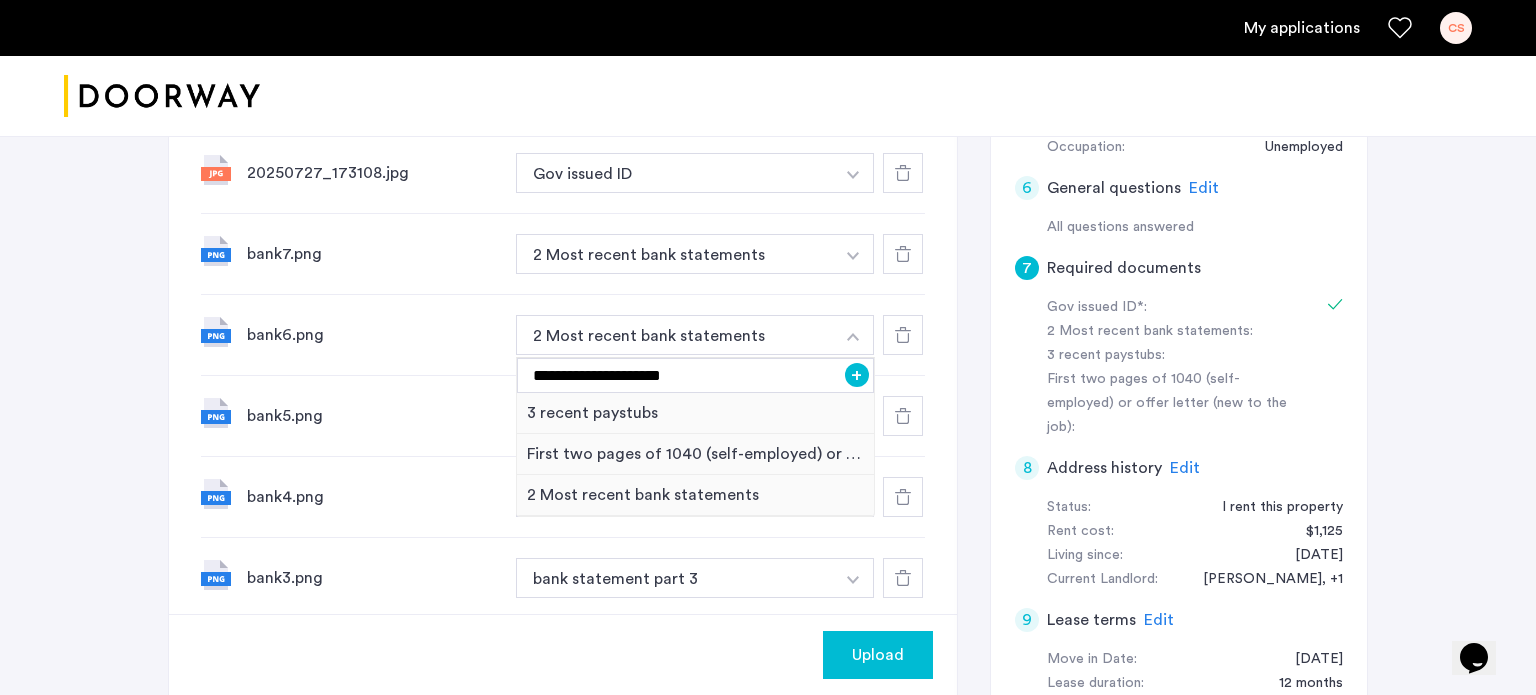 click on "+" at bounding box center [857, 375] 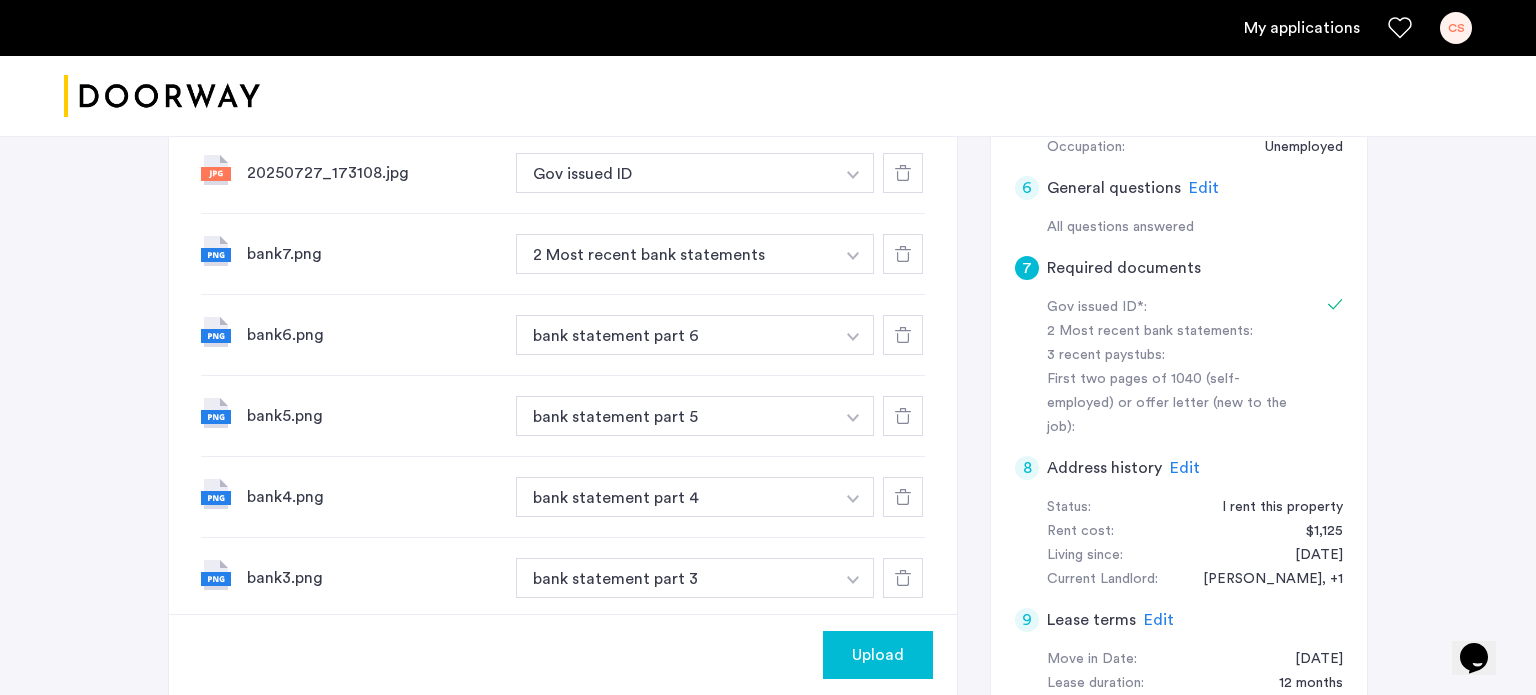 click at bounding box center [853, 173] 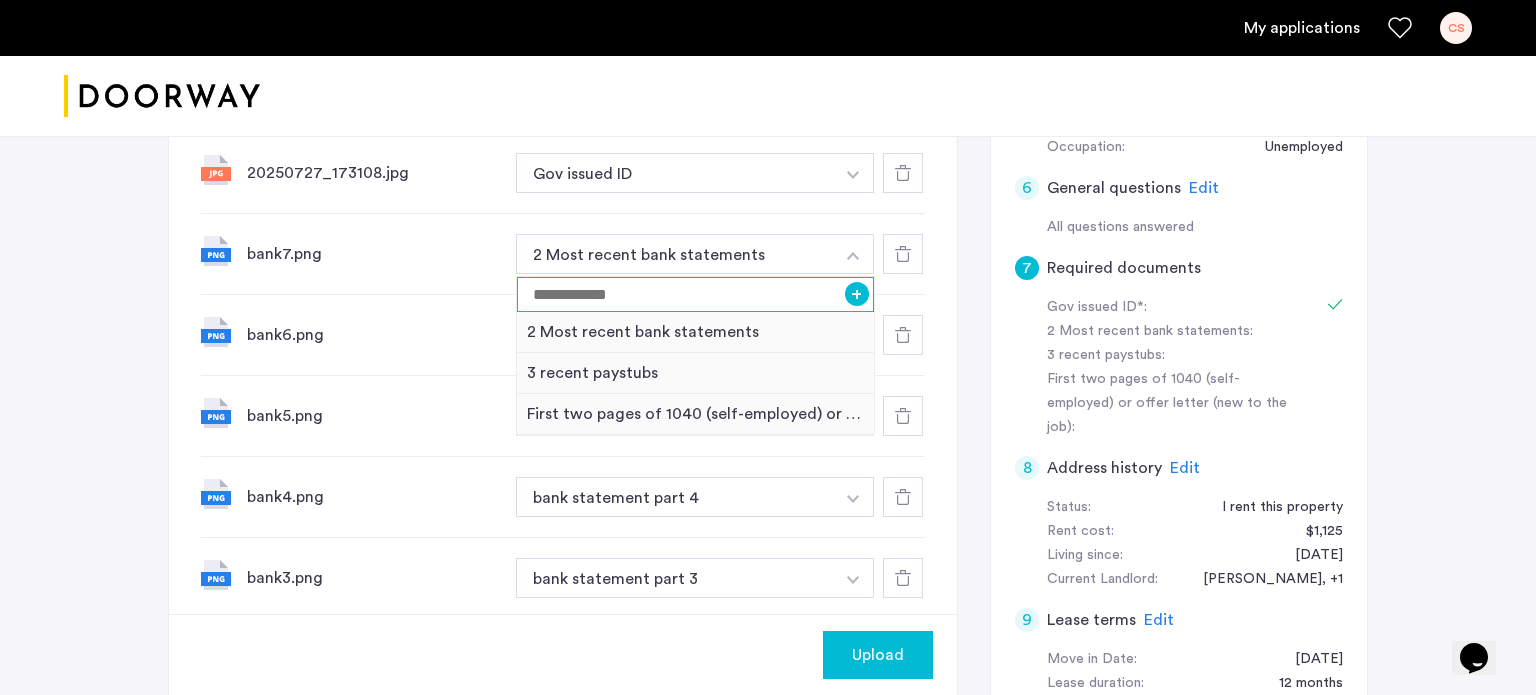 click at bounding box center (695, 294) 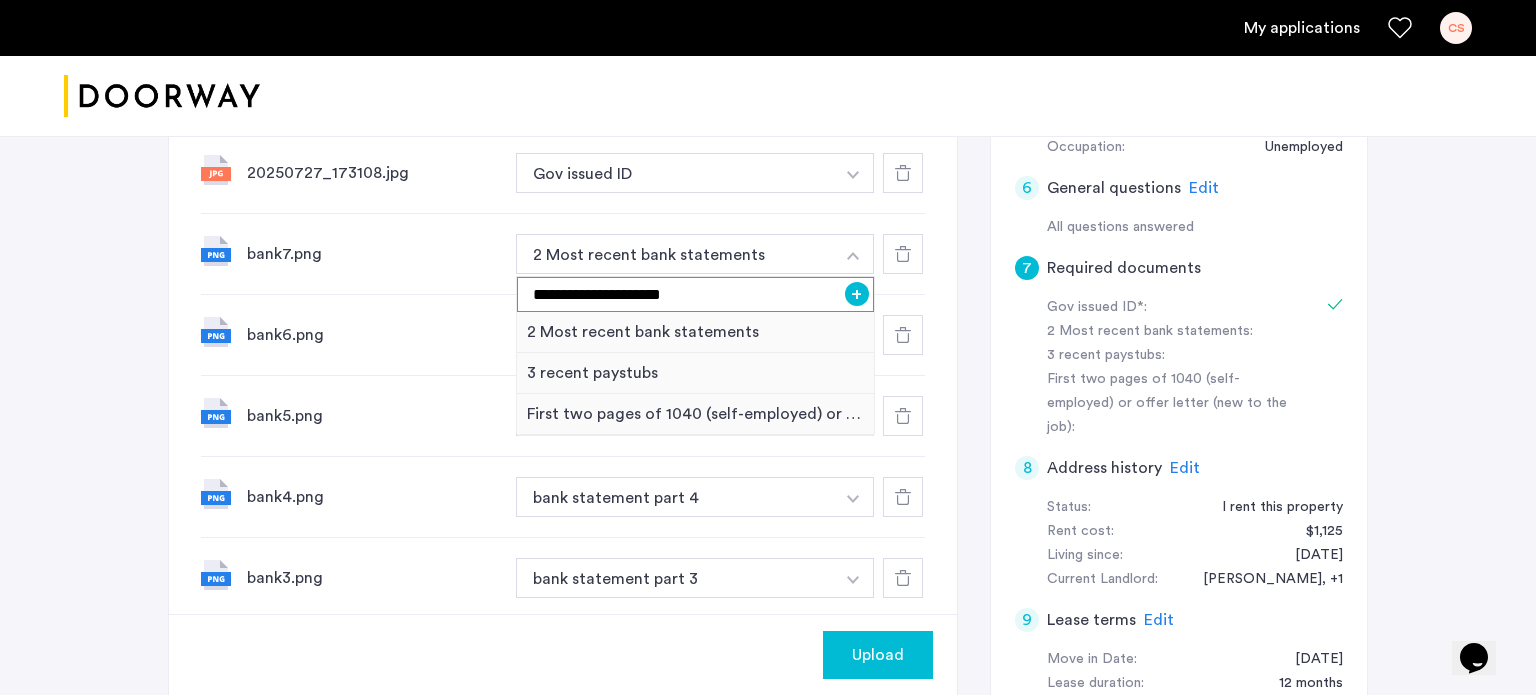 type on "**********" 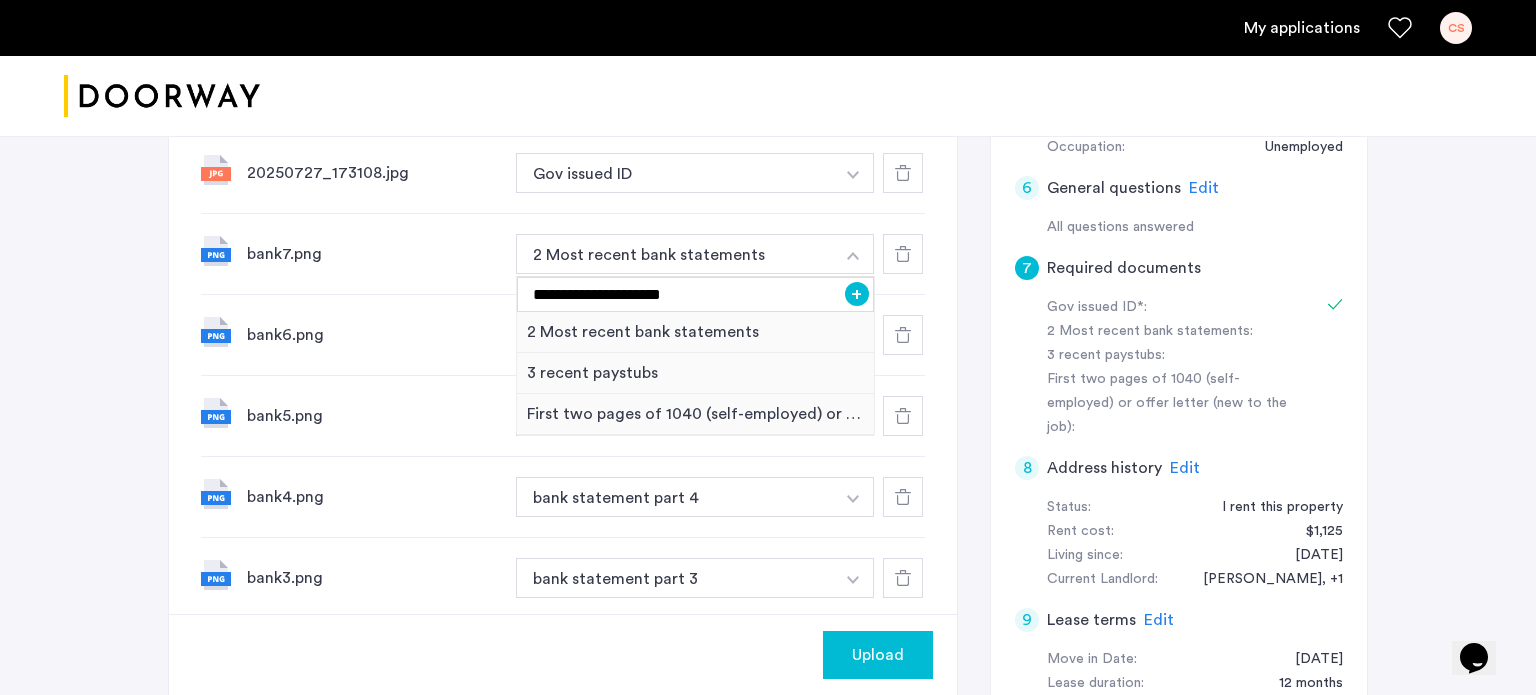 click on "+" at bounding box center (857, 294) 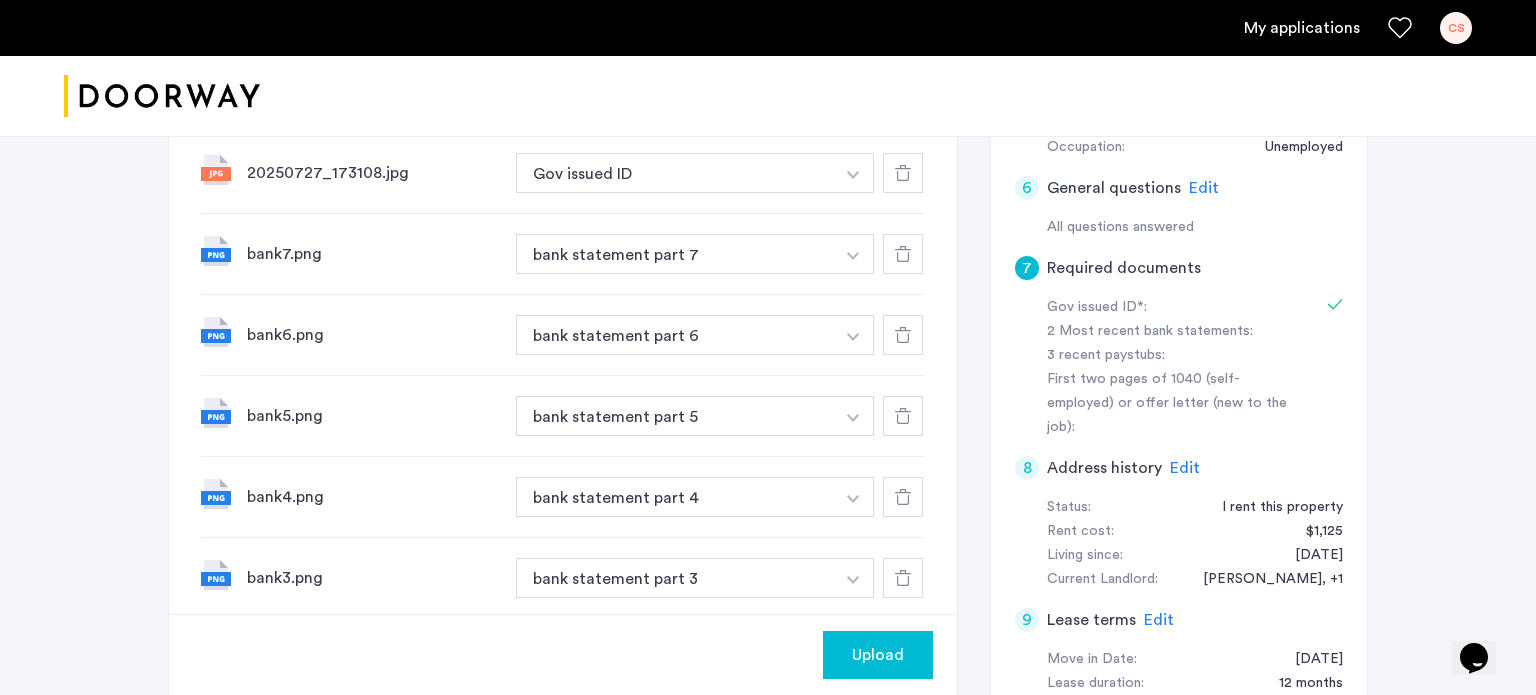 click on "Upload" 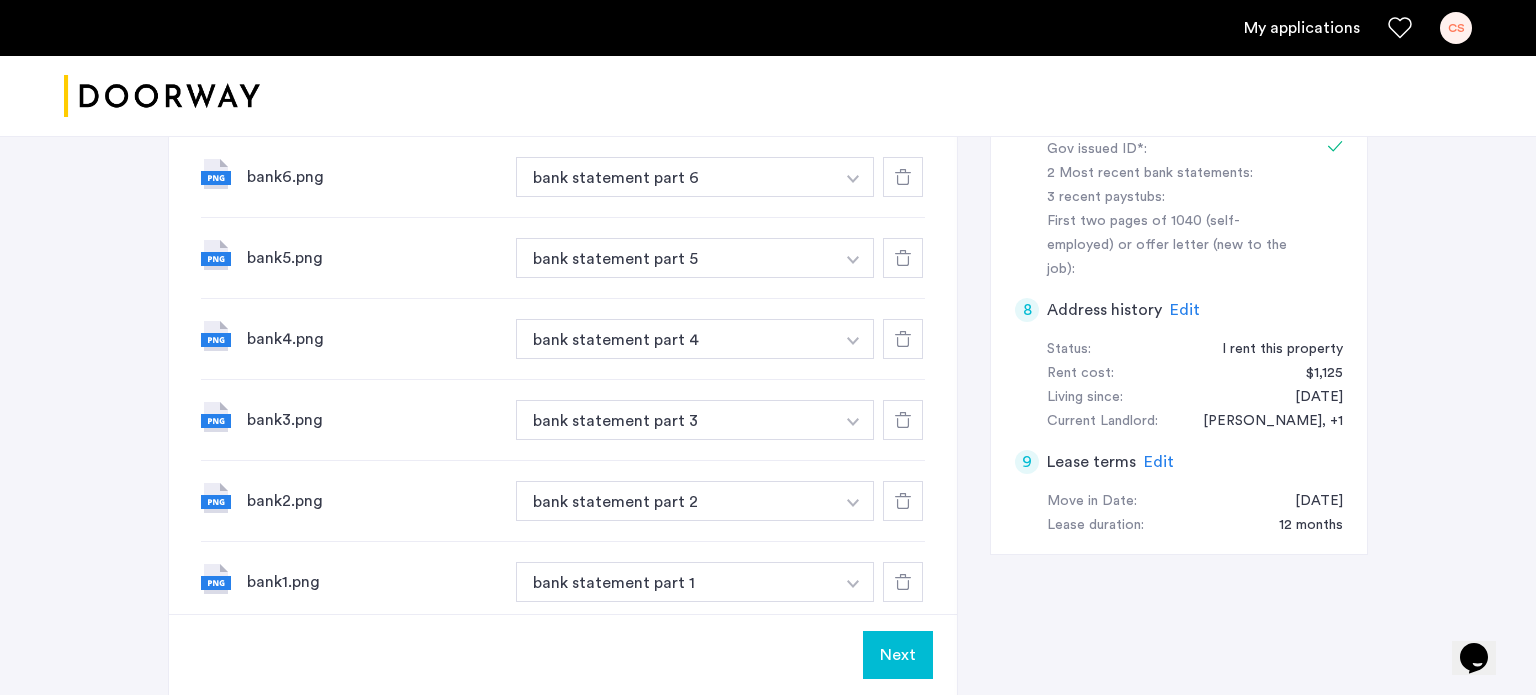 scroll, scrollTop: 834, scrollLeft: 0, axis: vertical 